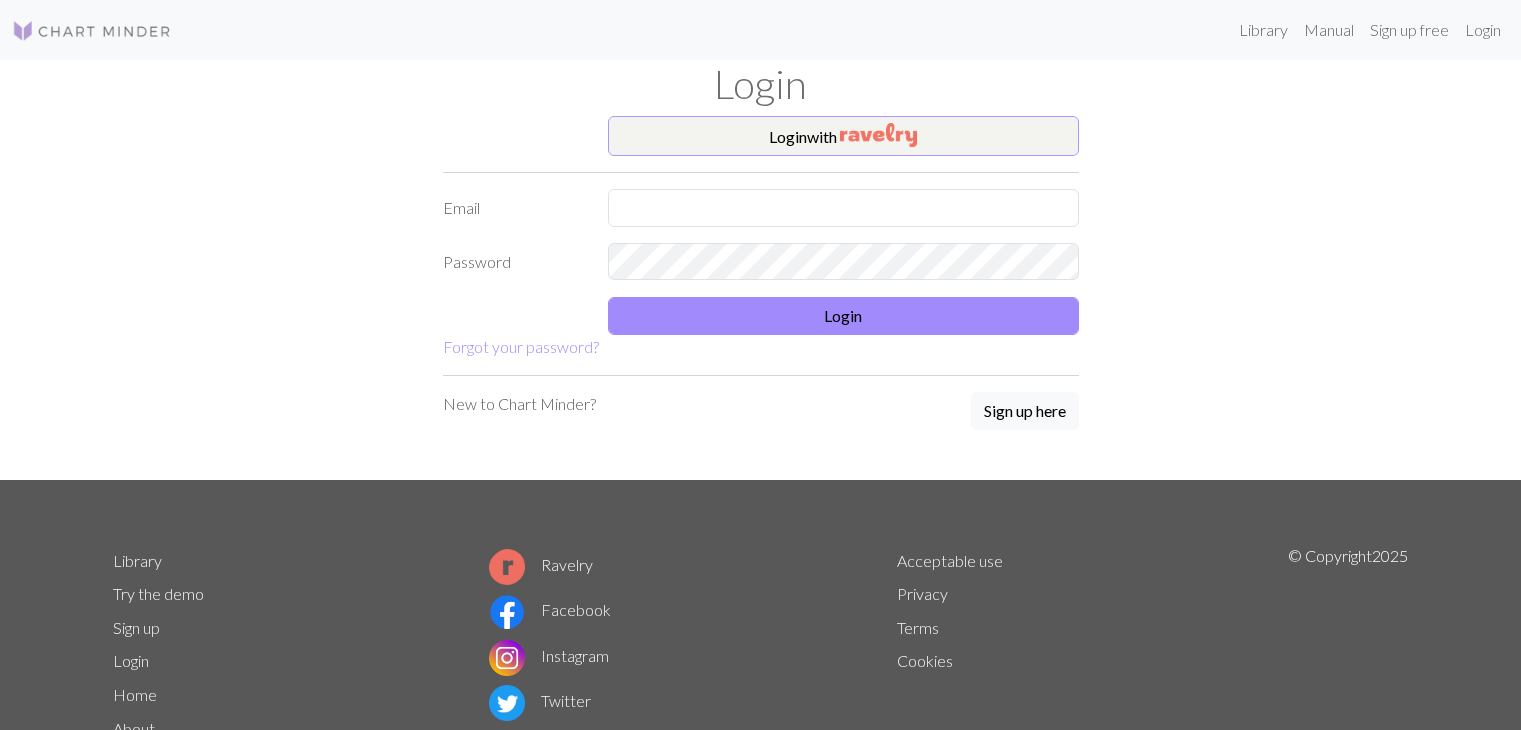 scroll, scrollTop: 0, scrollLeft: 0, axis: both 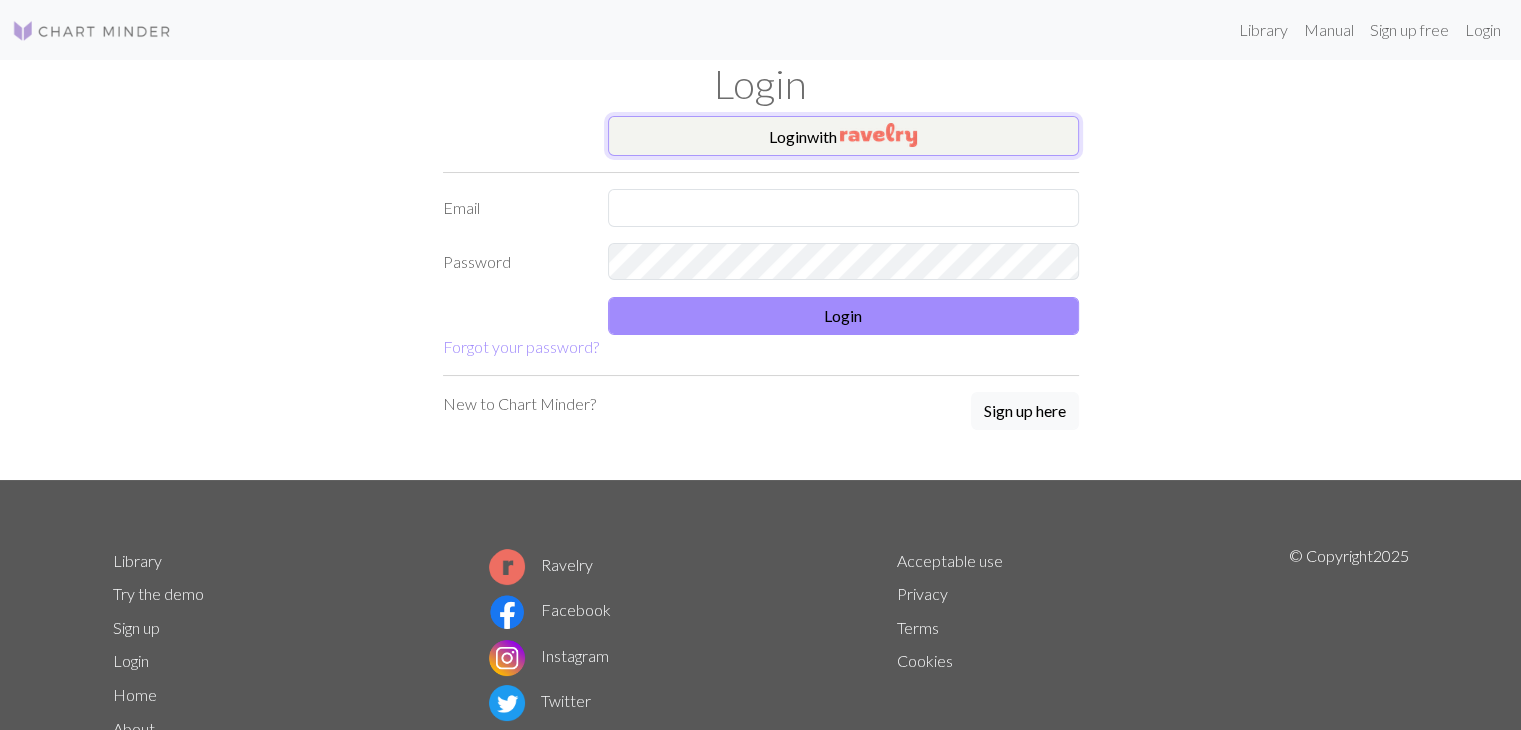 click on "Login  with" at bounding box center [843, 136] 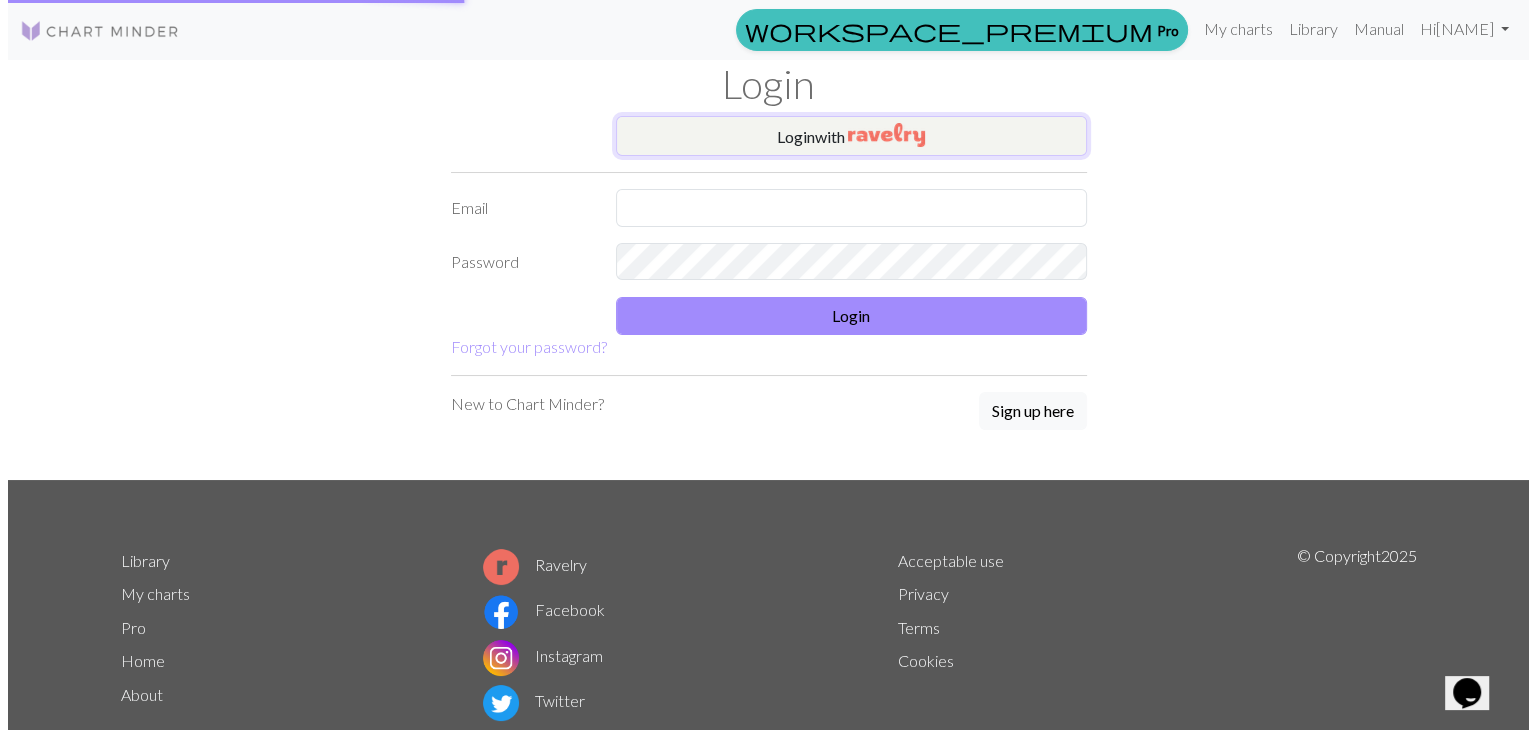 scroll, scrollTop: 0, scrollLeft: 0, axis: both 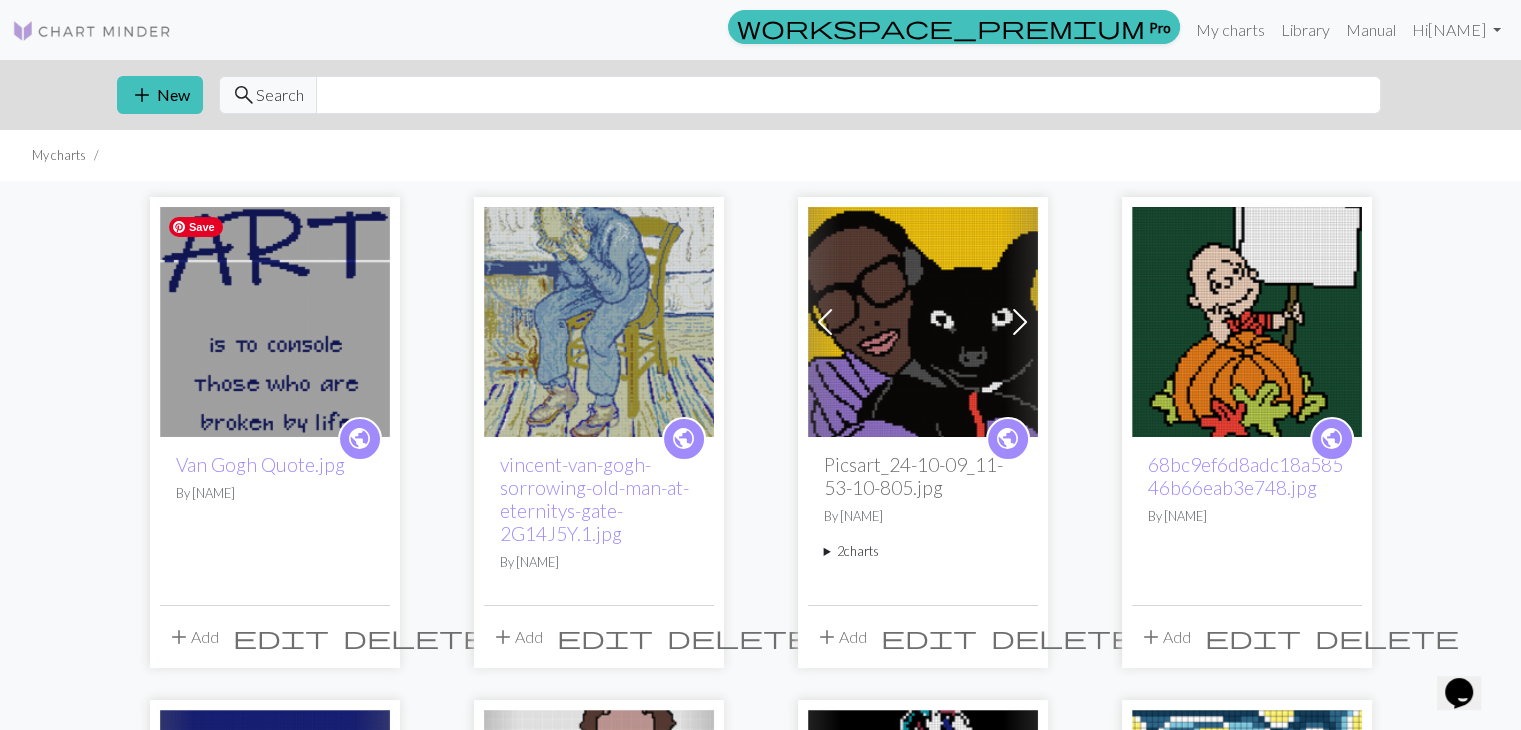 click at bounding box center [275, 322] 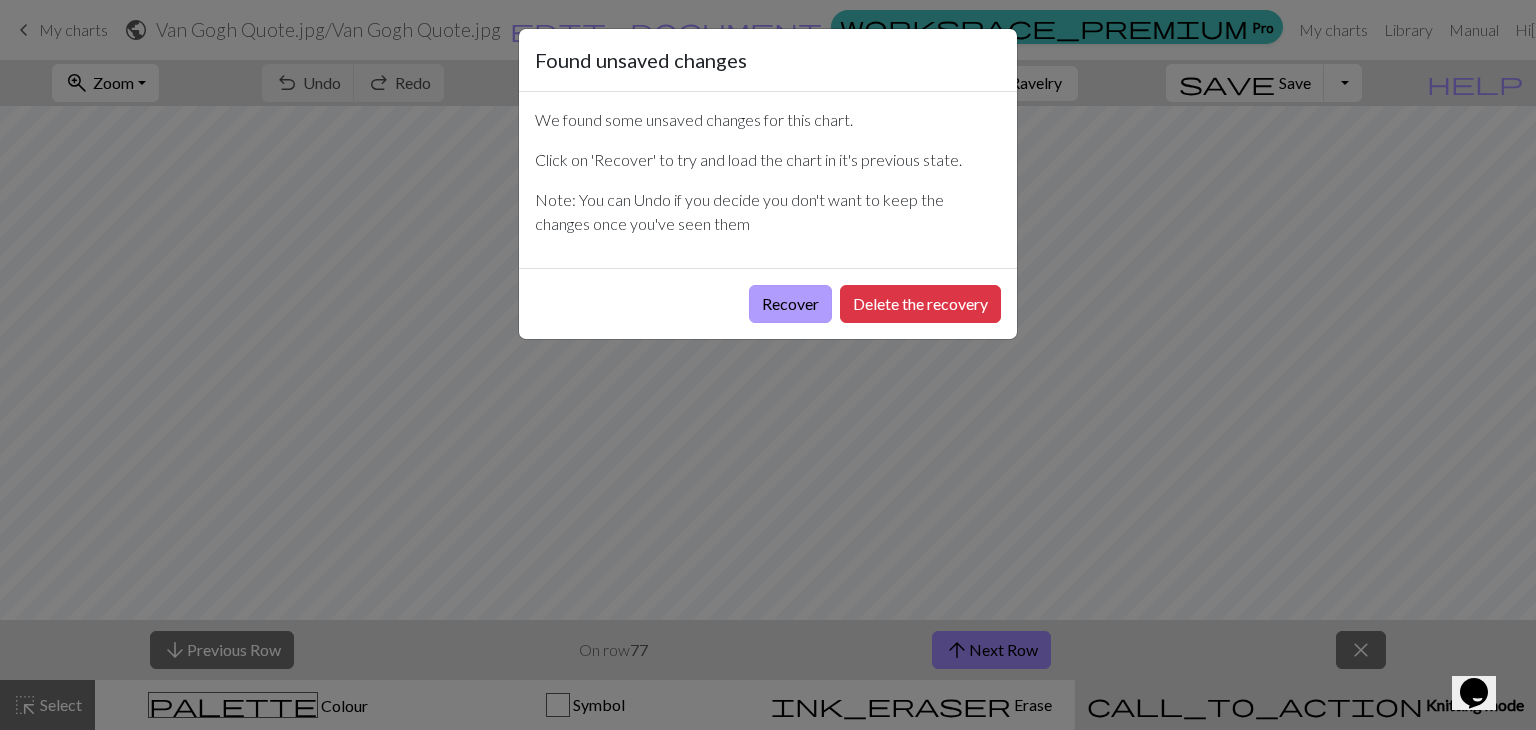 click on "Recover" at bounding box center [790, 304] 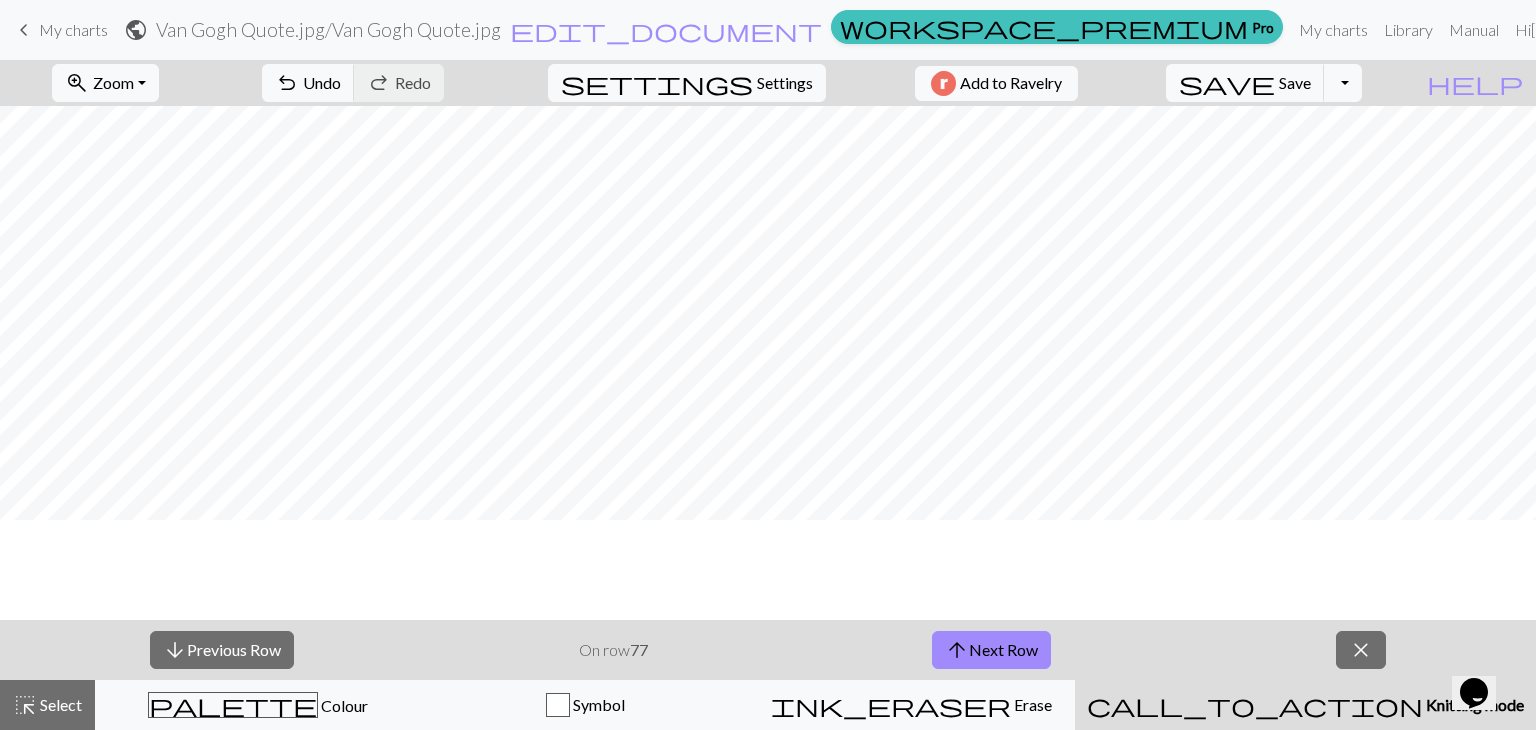 scroll, scrollTop: 200, scrollLeft: 0, axis: vertical 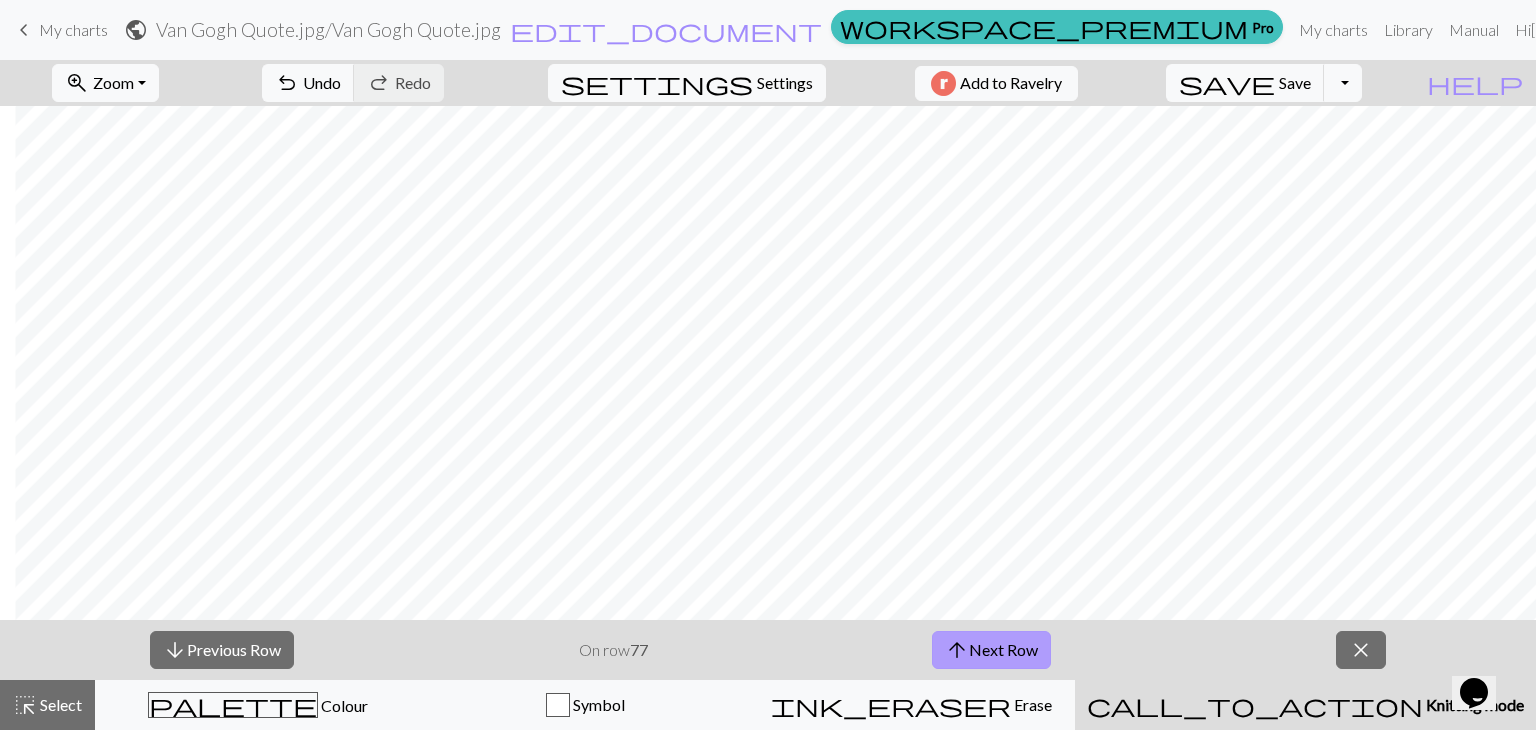 click on "arrow_upward  Next Row" at bounding box center [991, 650] 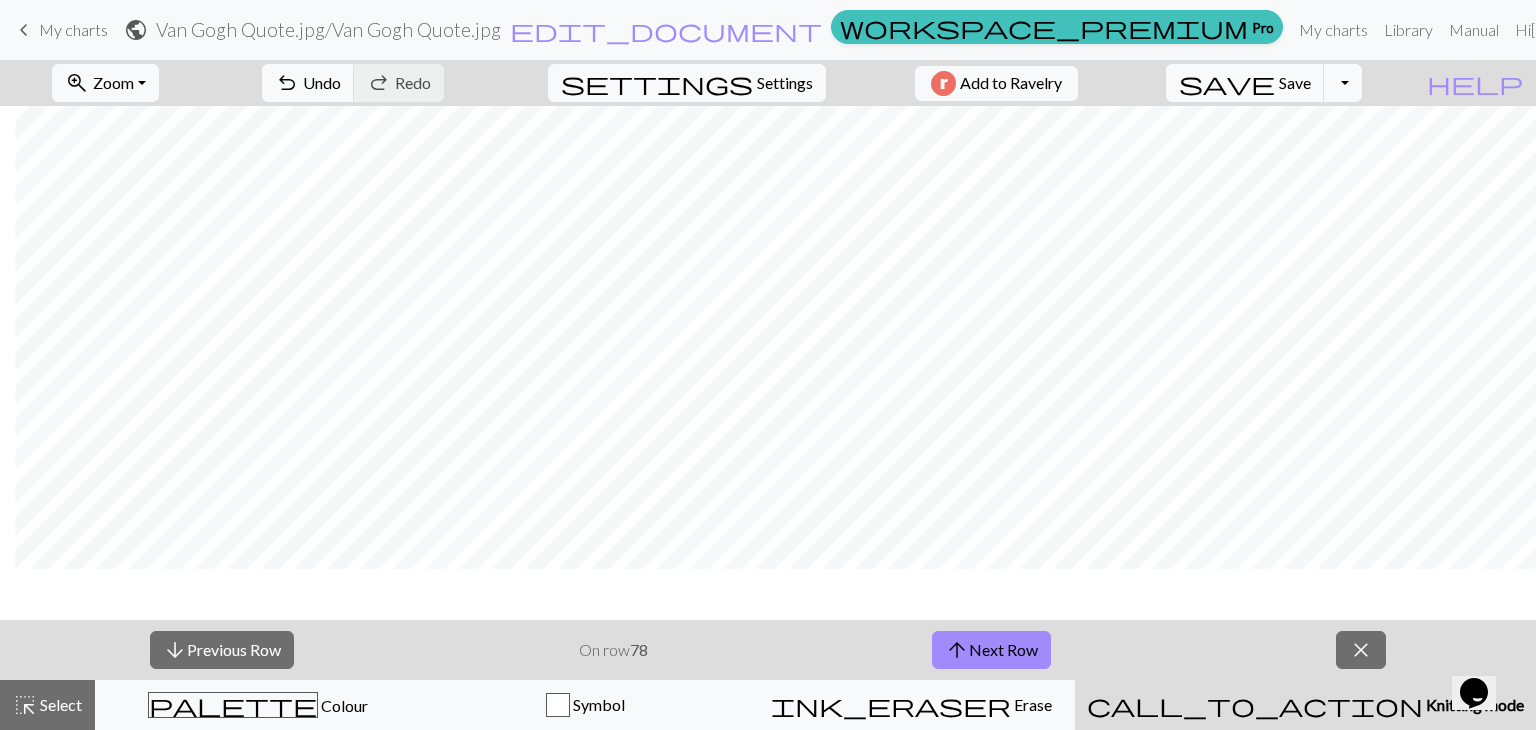 scroll, scrollTop: 148, scrollLeft: 569, axis: both 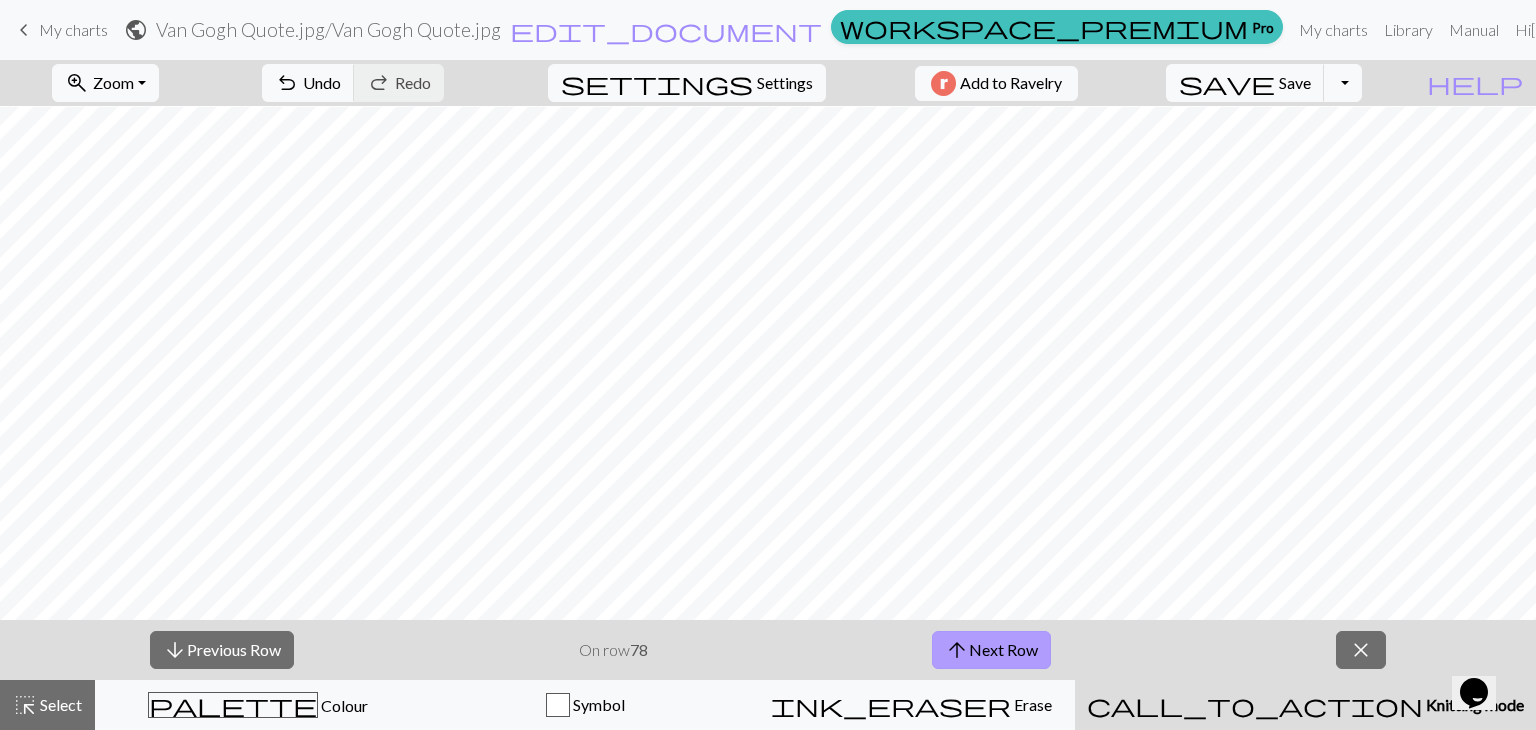 click on "arrow_upward  Next Row" at bounding box center [991, 650] 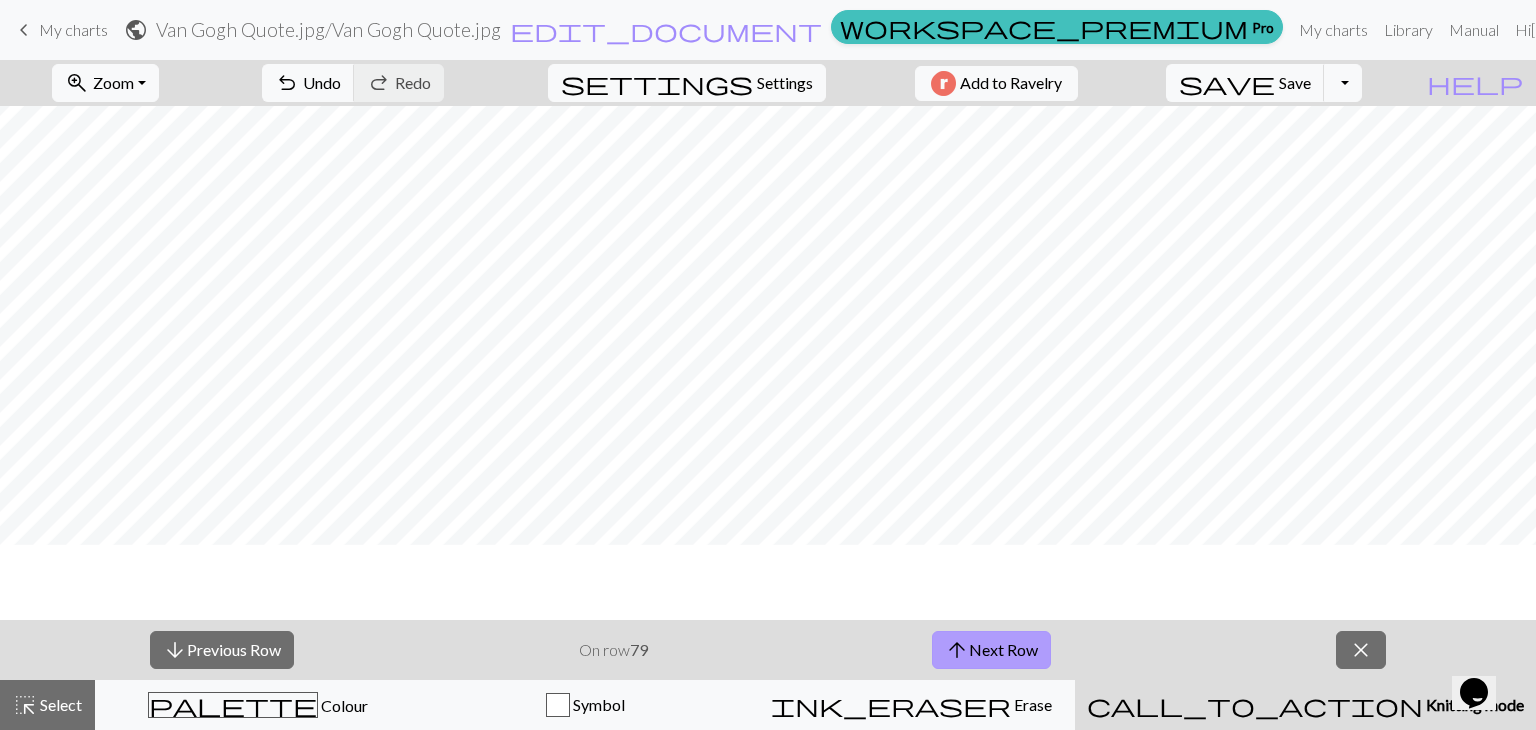 scroll, scrollTop: 148, scrollLeft: 0, axis: vertical 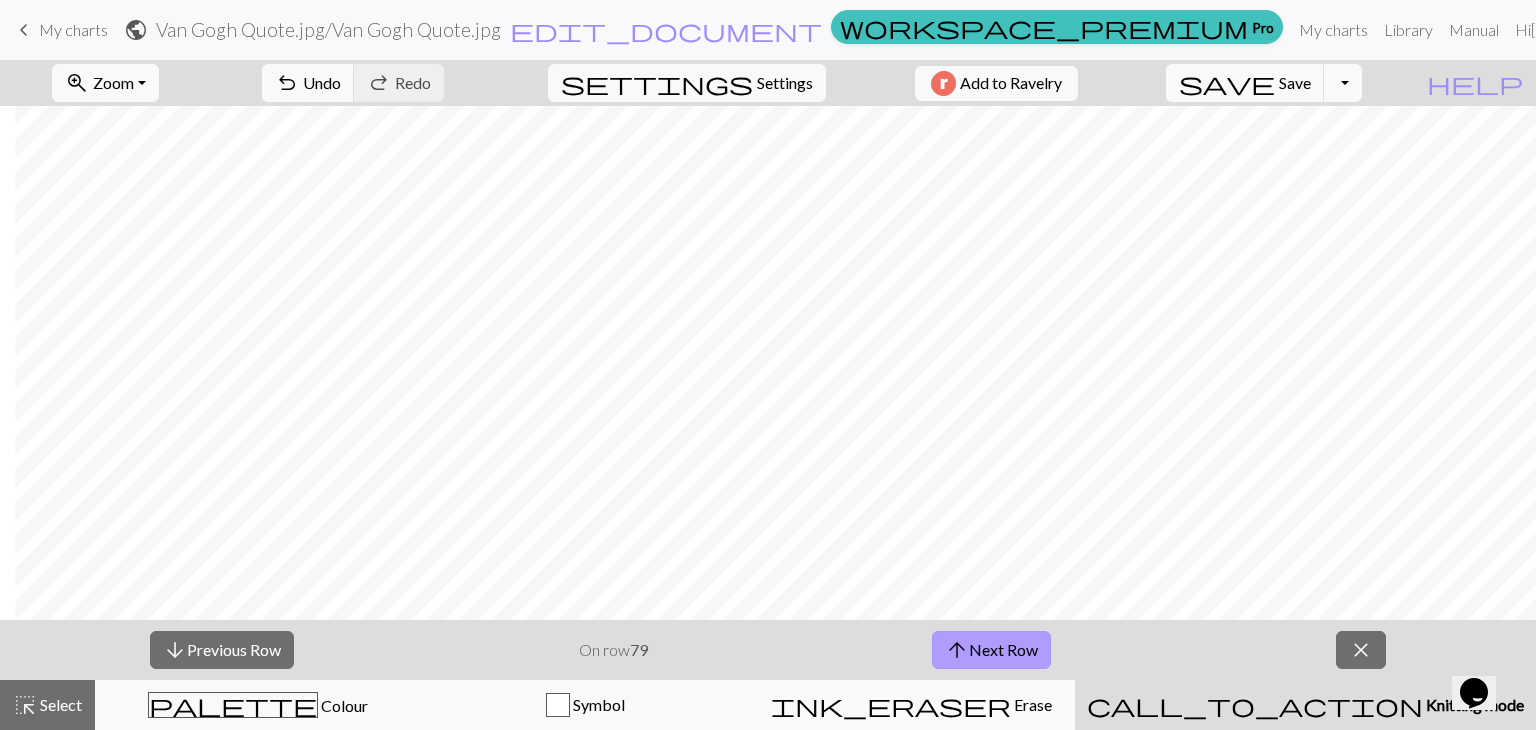 click on "arrow_upward  Next Row" at bounding box center [991, 650] 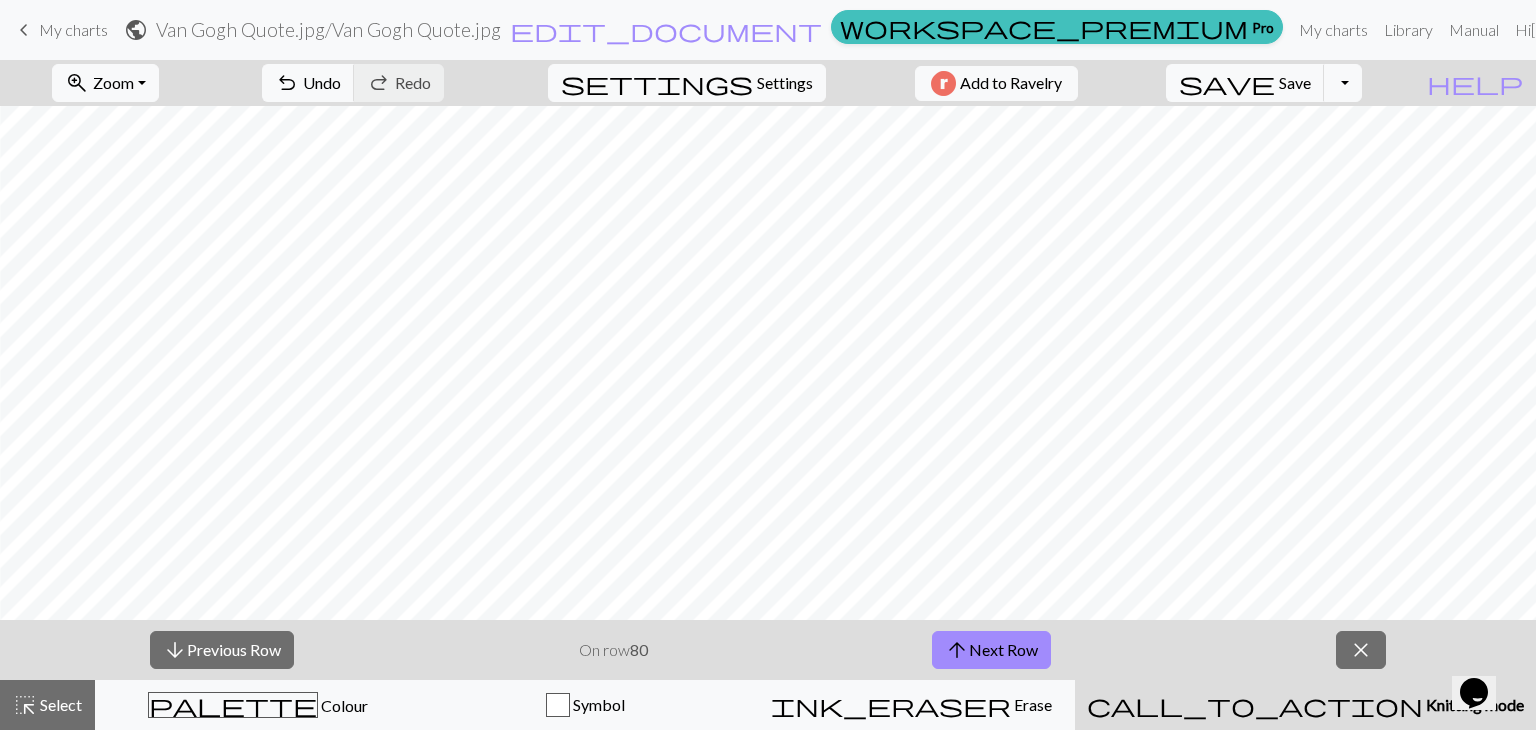 scroll, scrollTop: 120, scrollLeft: 349, axis: both 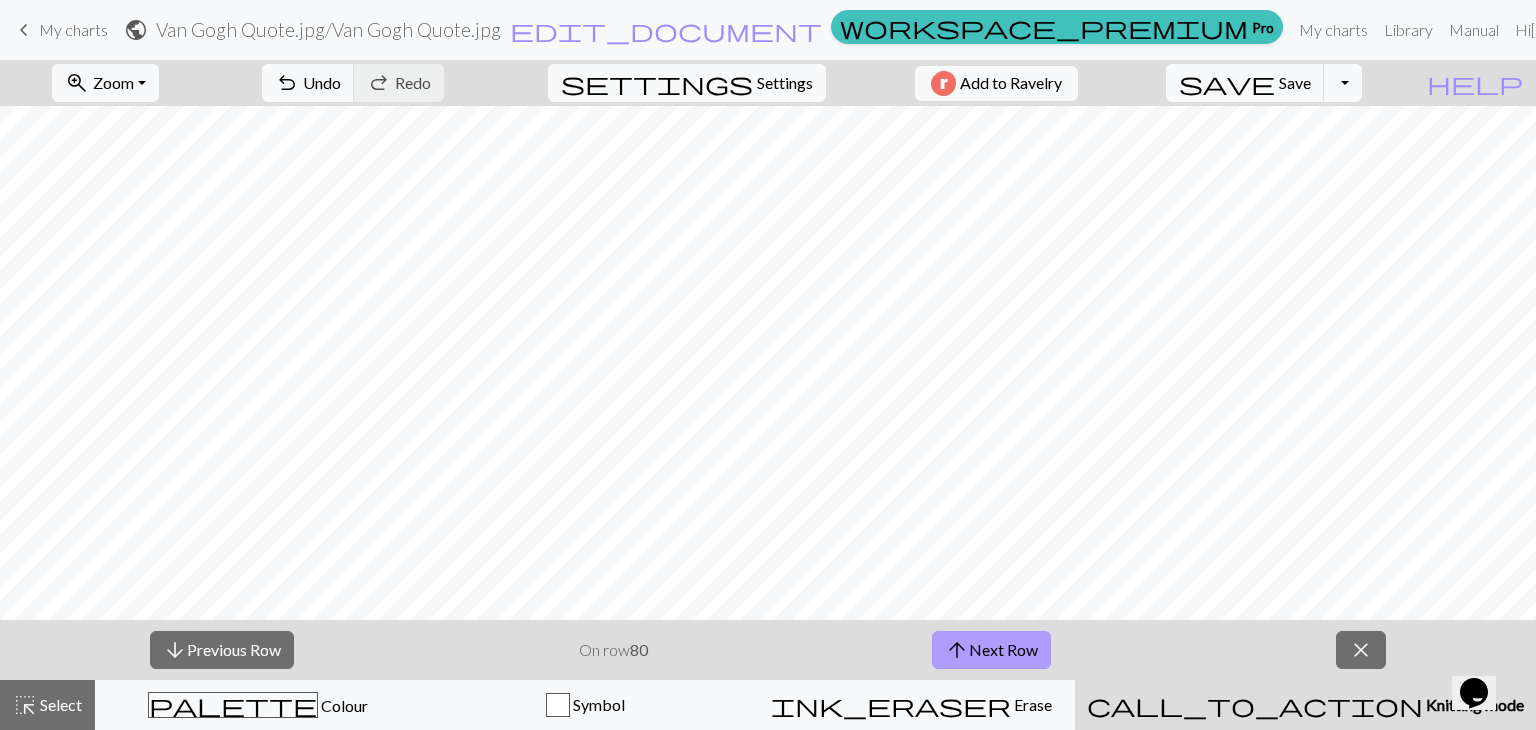 click on "arrow_upward  Next Row" at bounding box center (991, 650) 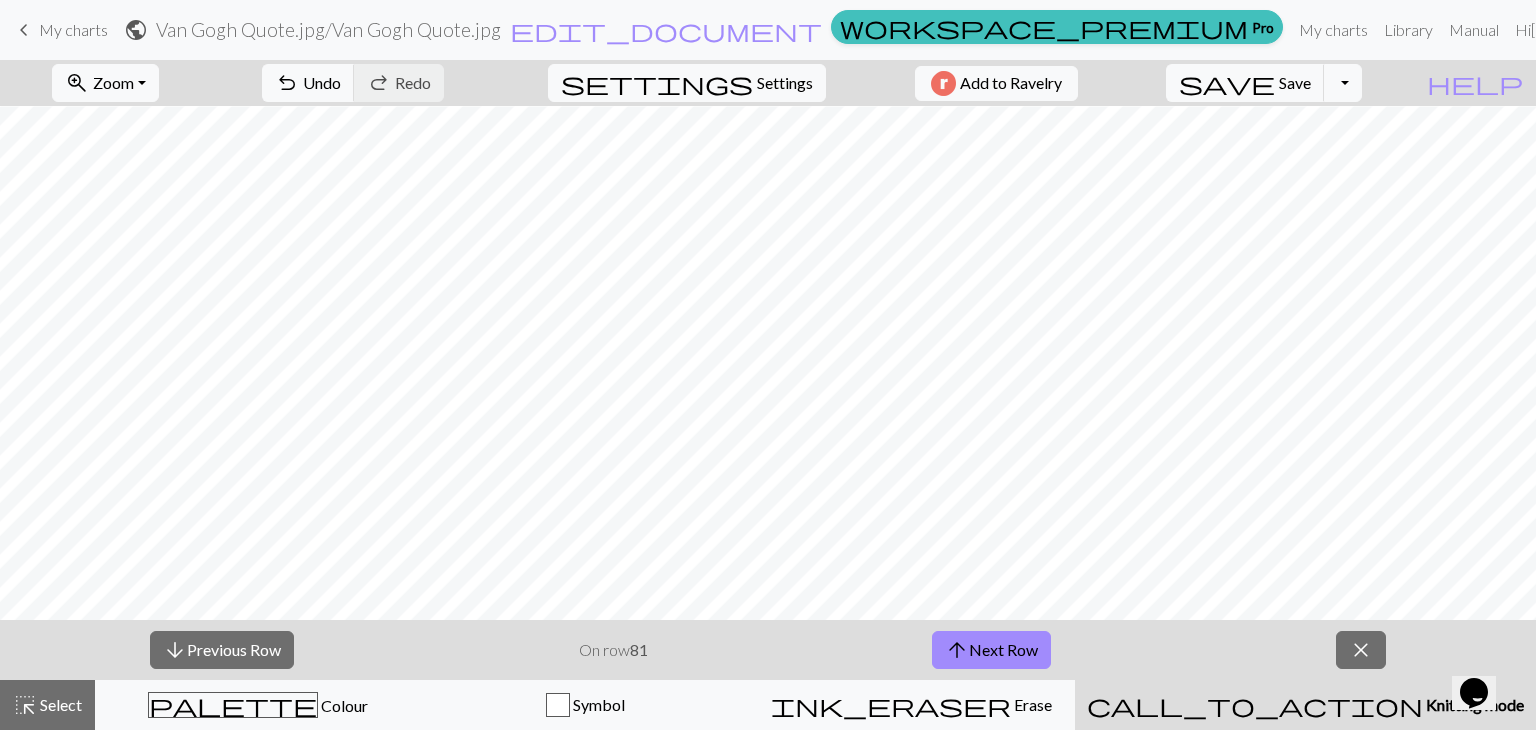 scroll, scrollTop: 80, scrollLeft: 0, axis: vertical 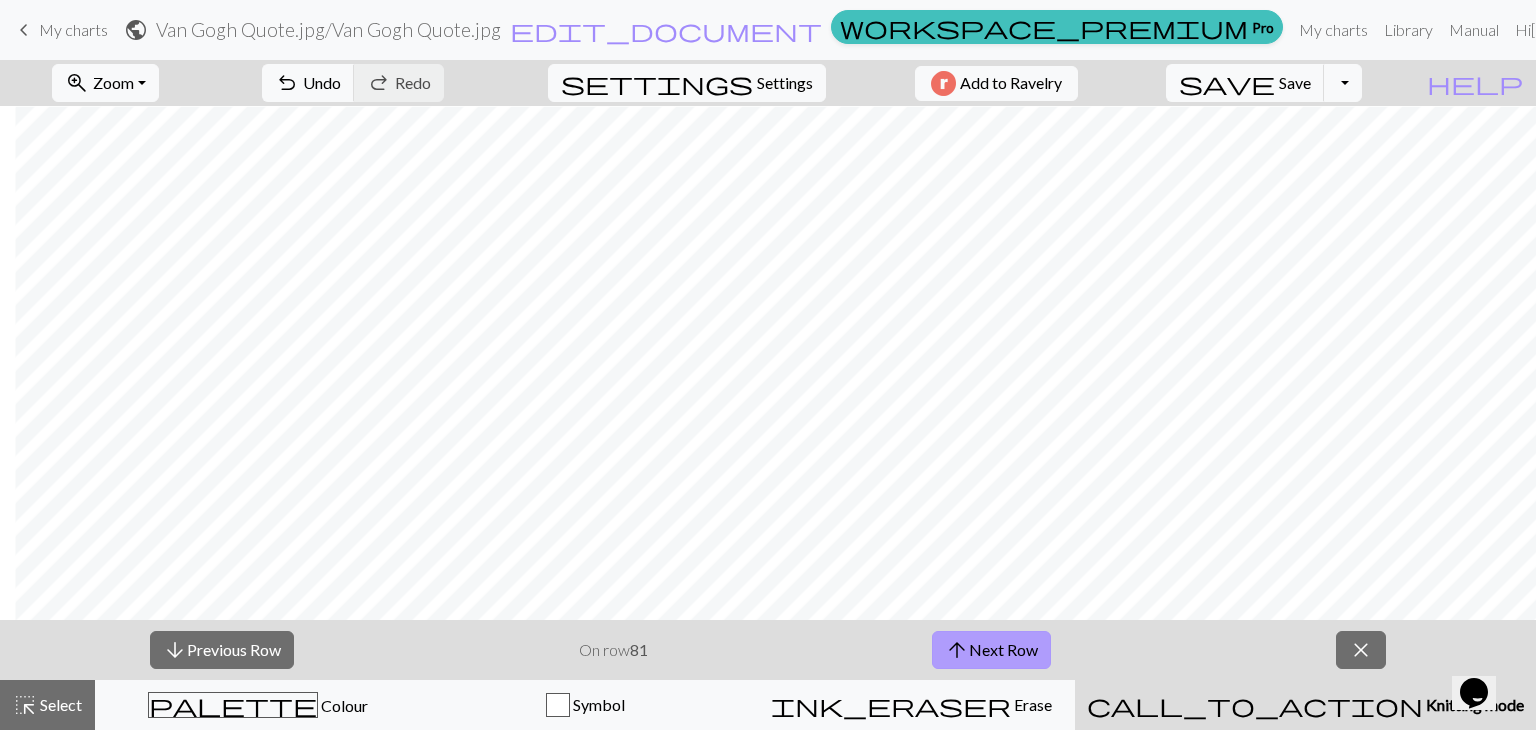 click on "arrow_upward  Next Row" at bounding box center [991, 650] 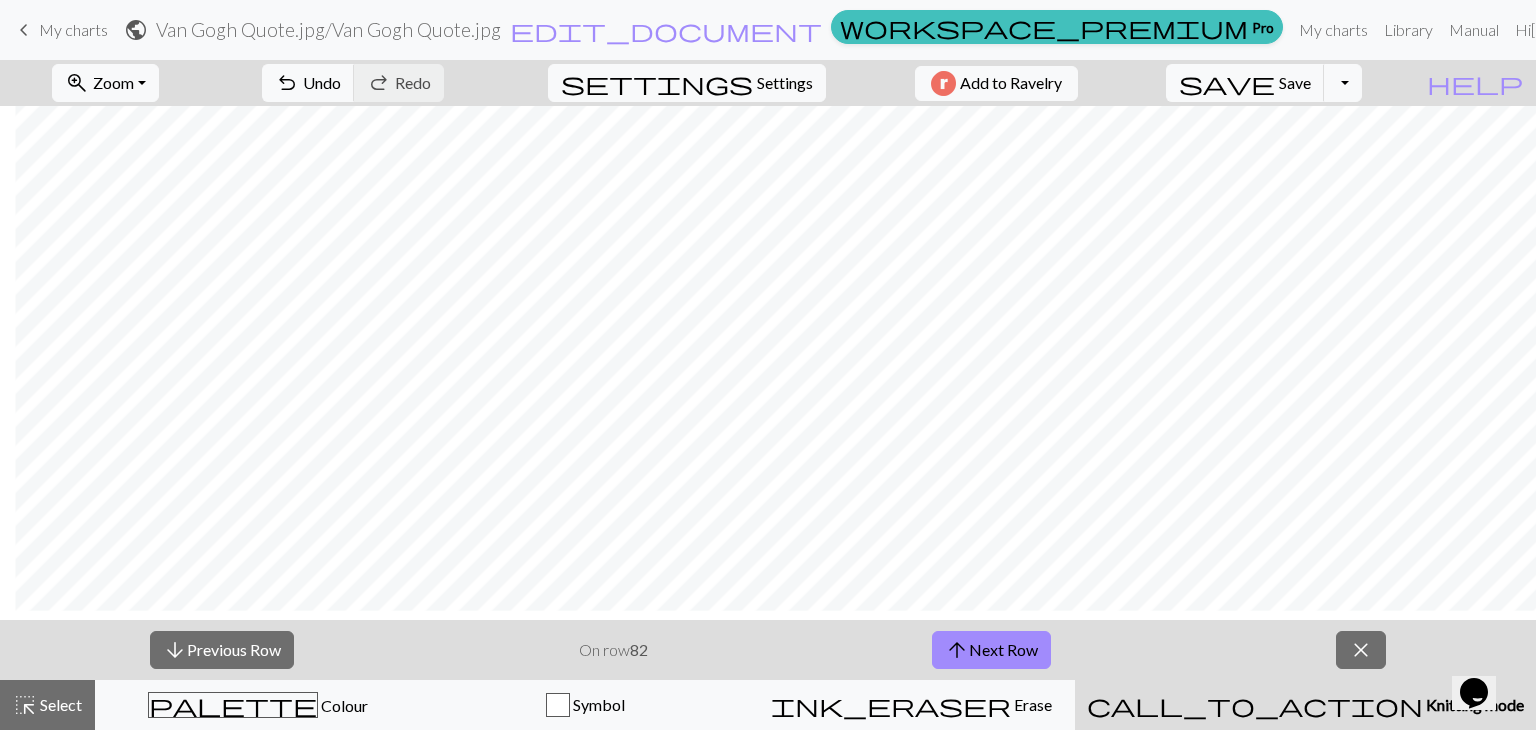 scroll, scrollTop: 53, scrollLeft: 569, axis: both 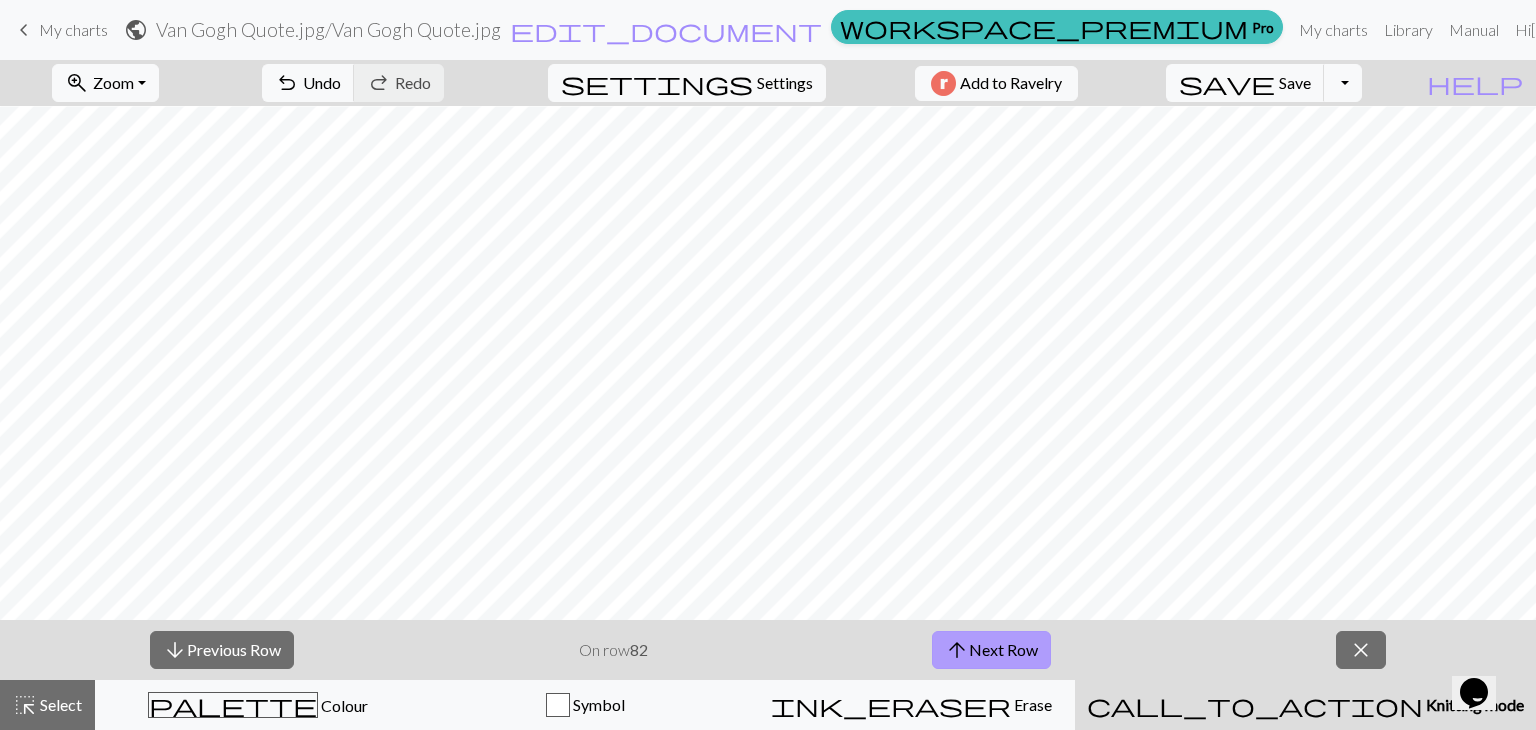 click on "arrow_upward  Next Row" at bounding box center [991, 650] 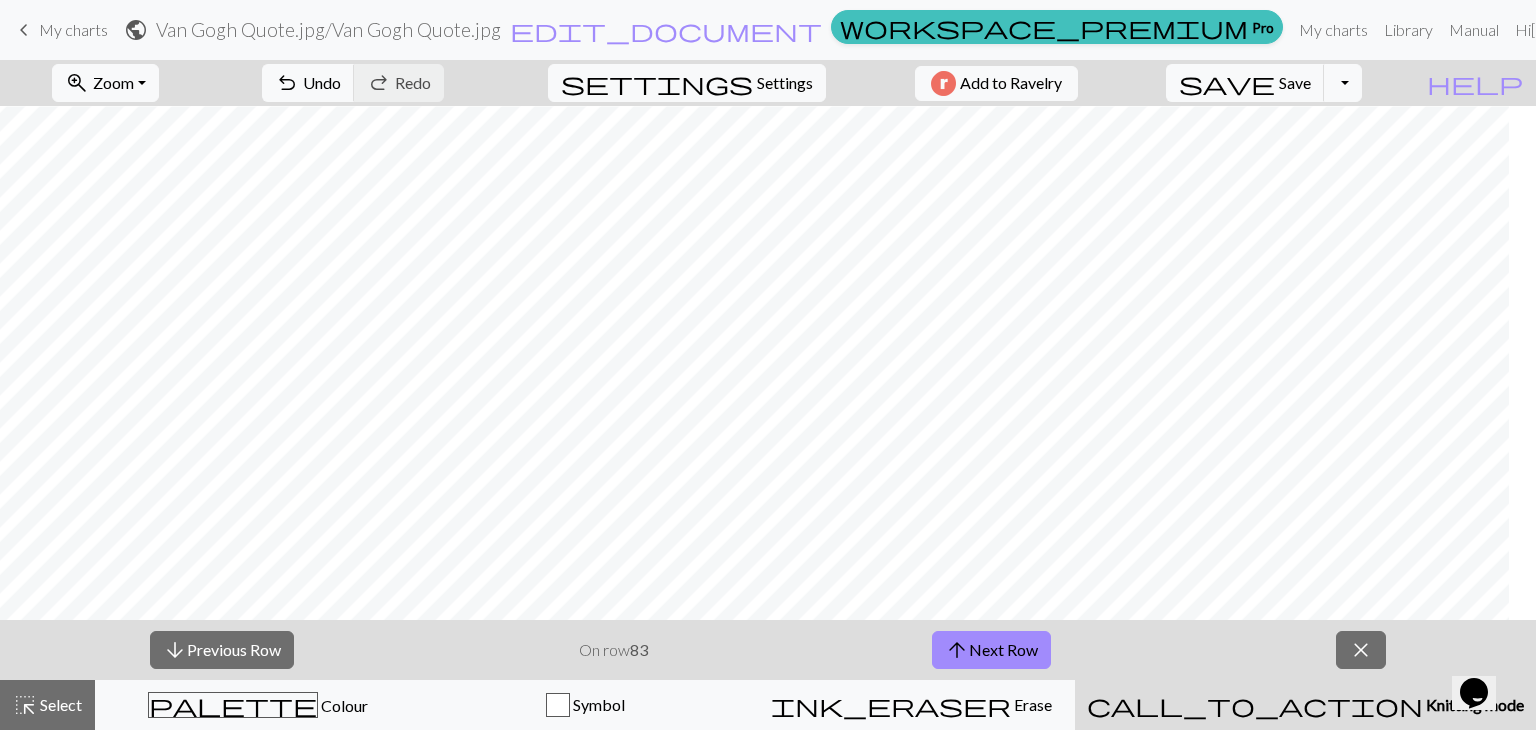 scroll, scrollTop: 53, scrollLeft: 0, axis: vertical 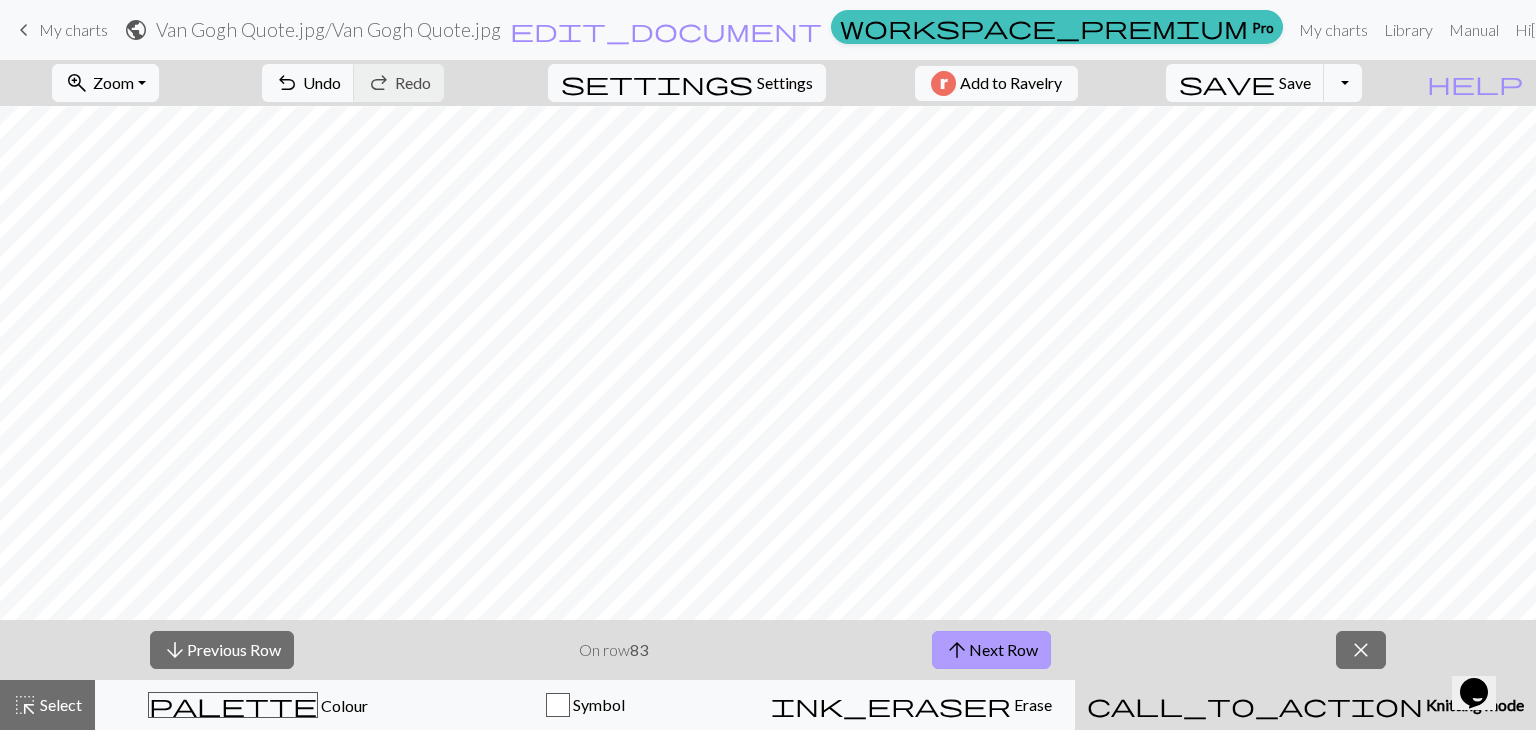 click on "arrow_upward  Next Row" at bounding box center [991, 650] 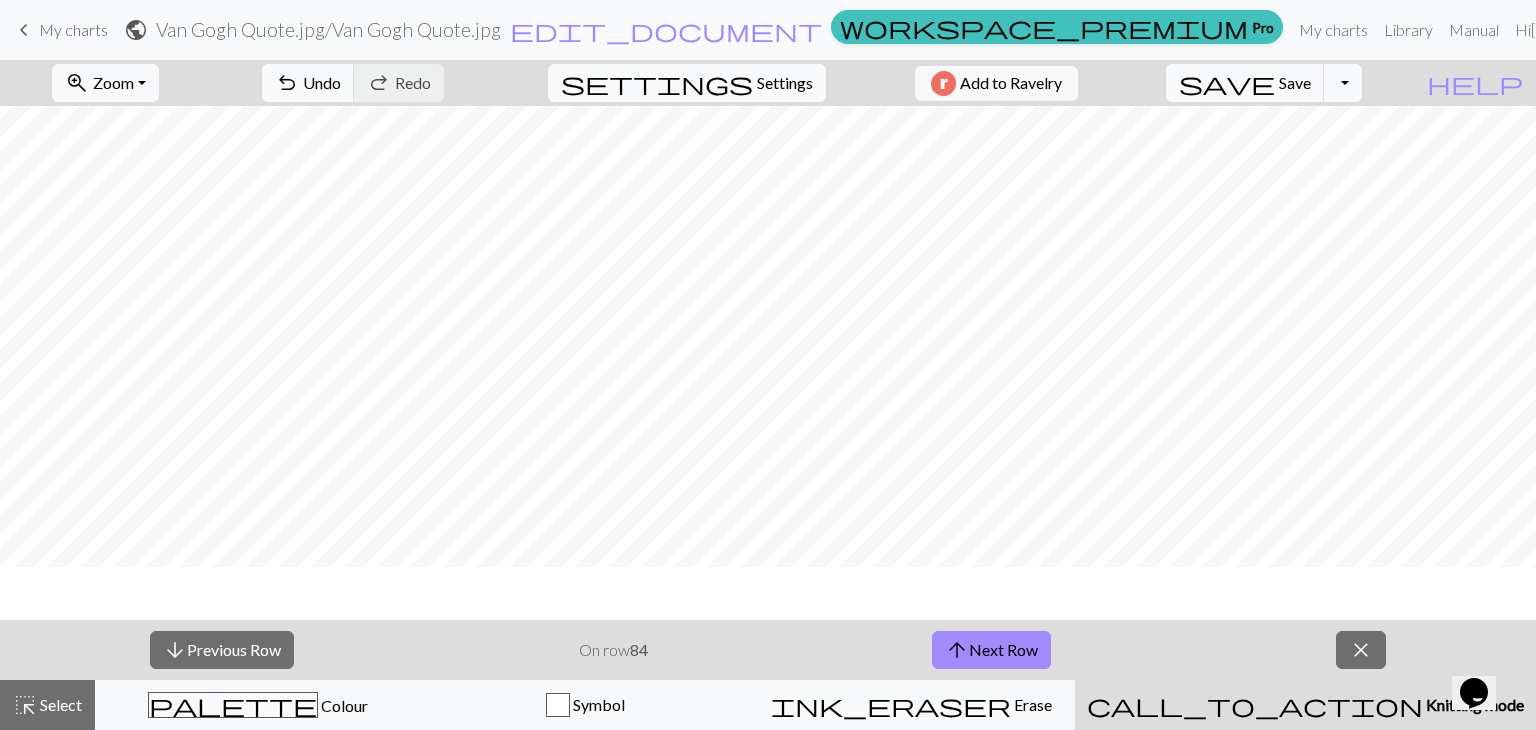 scroll, scrollTop: 0, scrollLeft: 0, axis: both 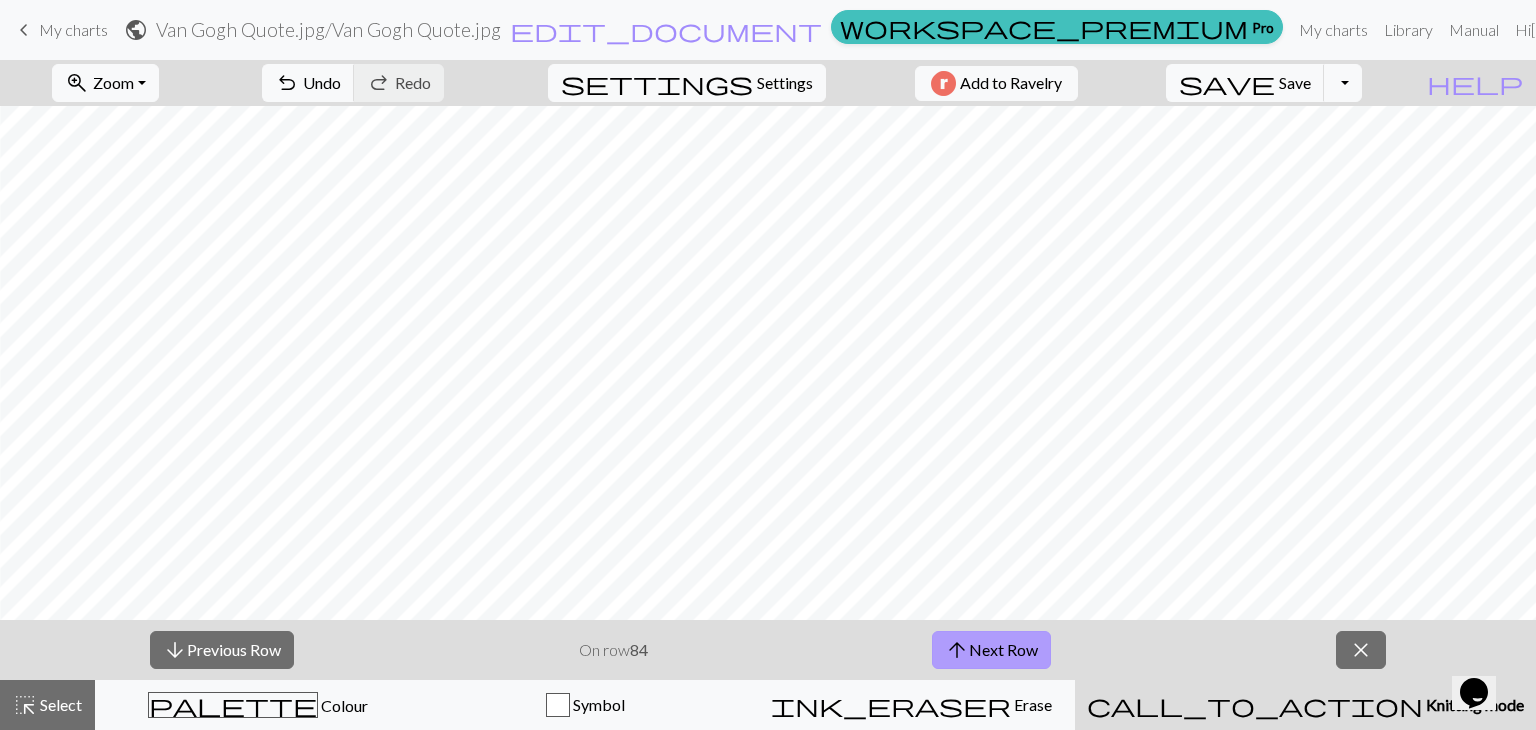 click on "arrow_upward" at bounding box center [957, 650] 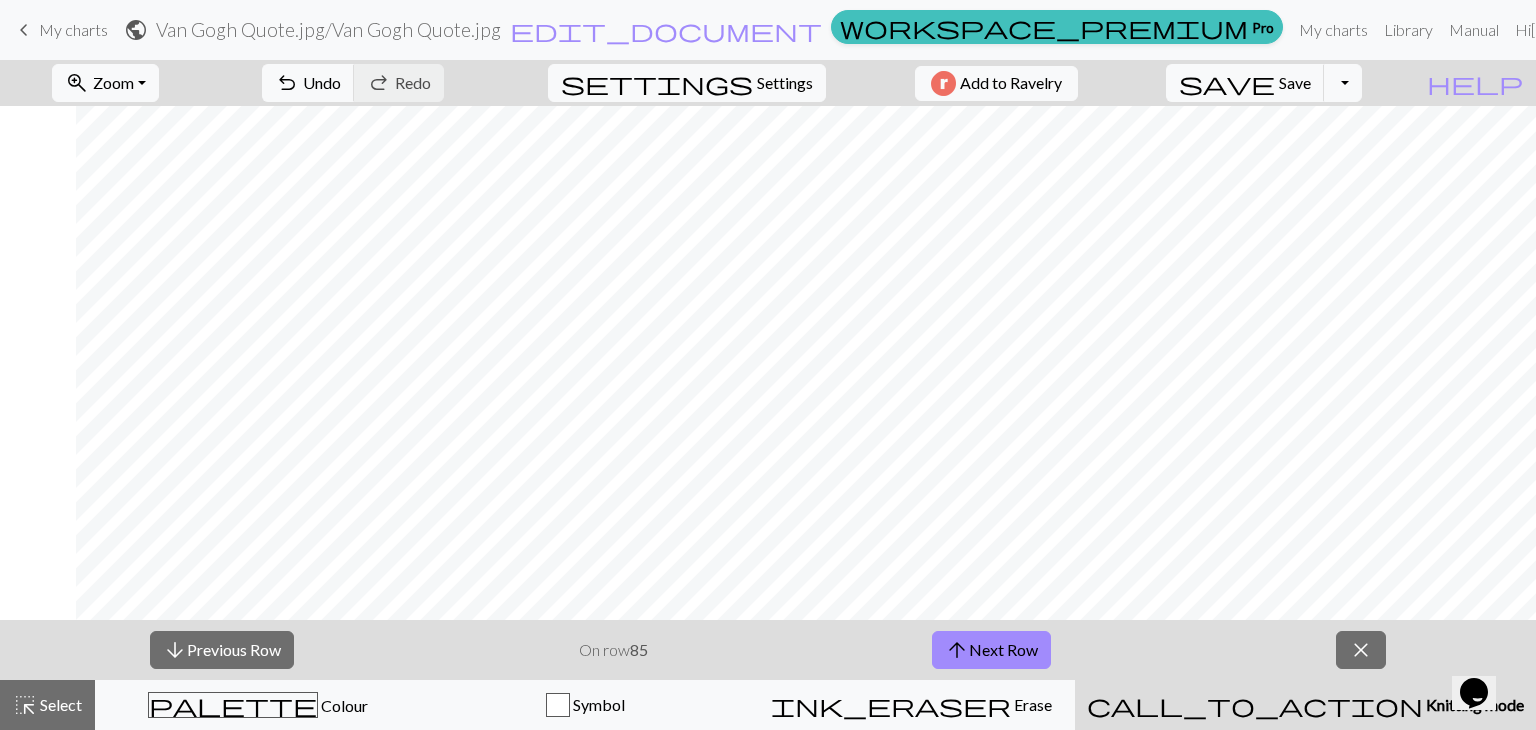 scroll, scrollTop: 0, scrollLeft: 188, axis: horizontal 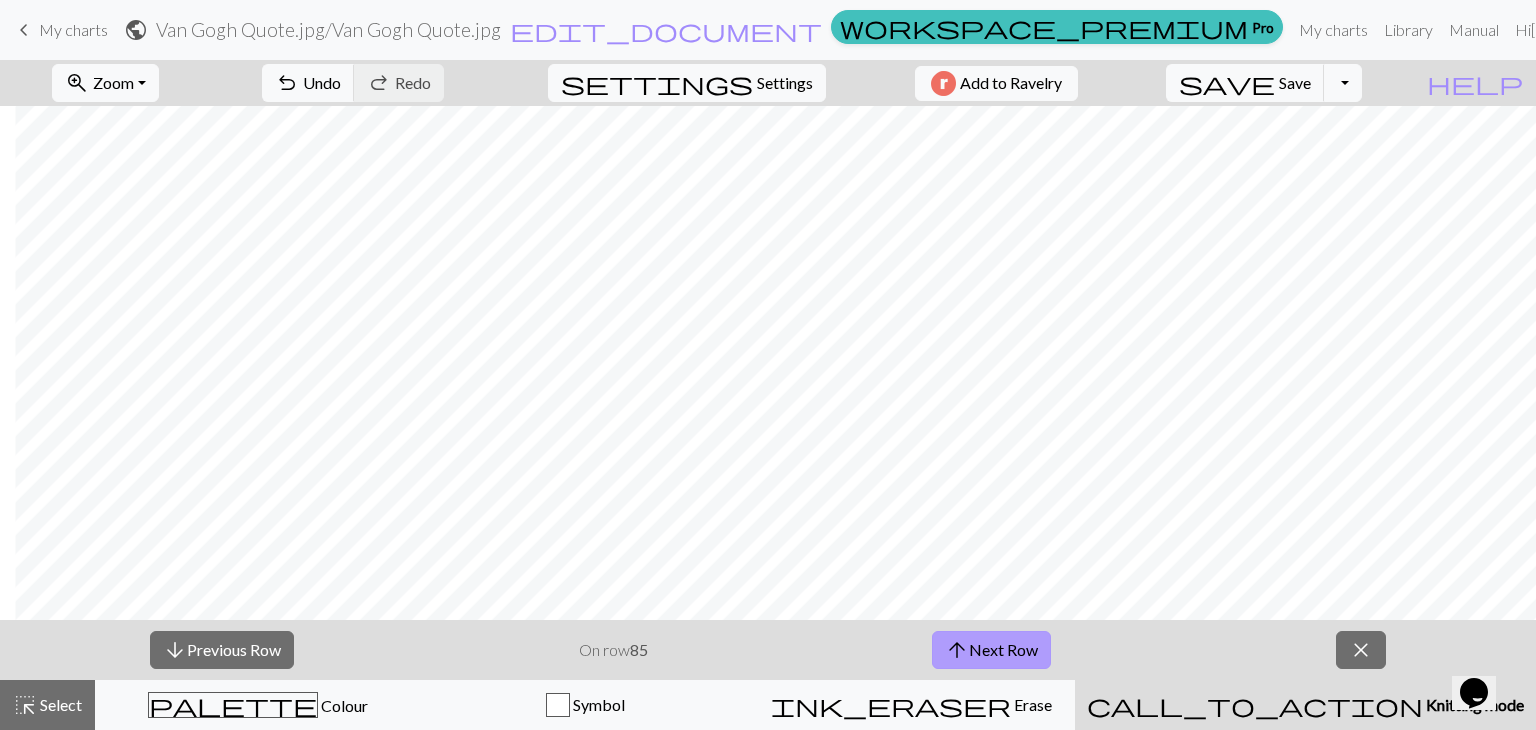 click on "arrow_upward  Next Row" at bounding box center [991, 650] 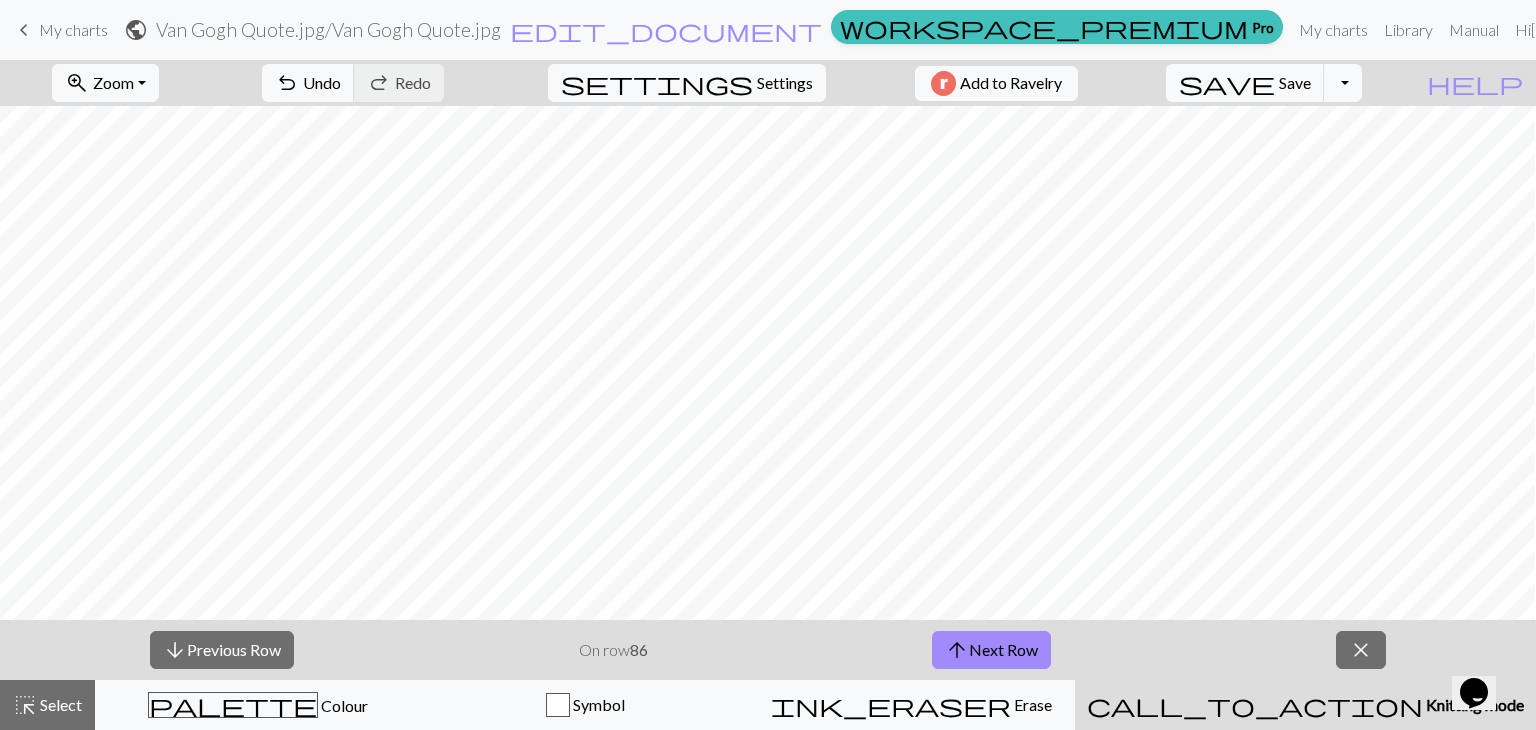 scroll, scrollTop: 0, scrollLeft: 201, axis: horizontal 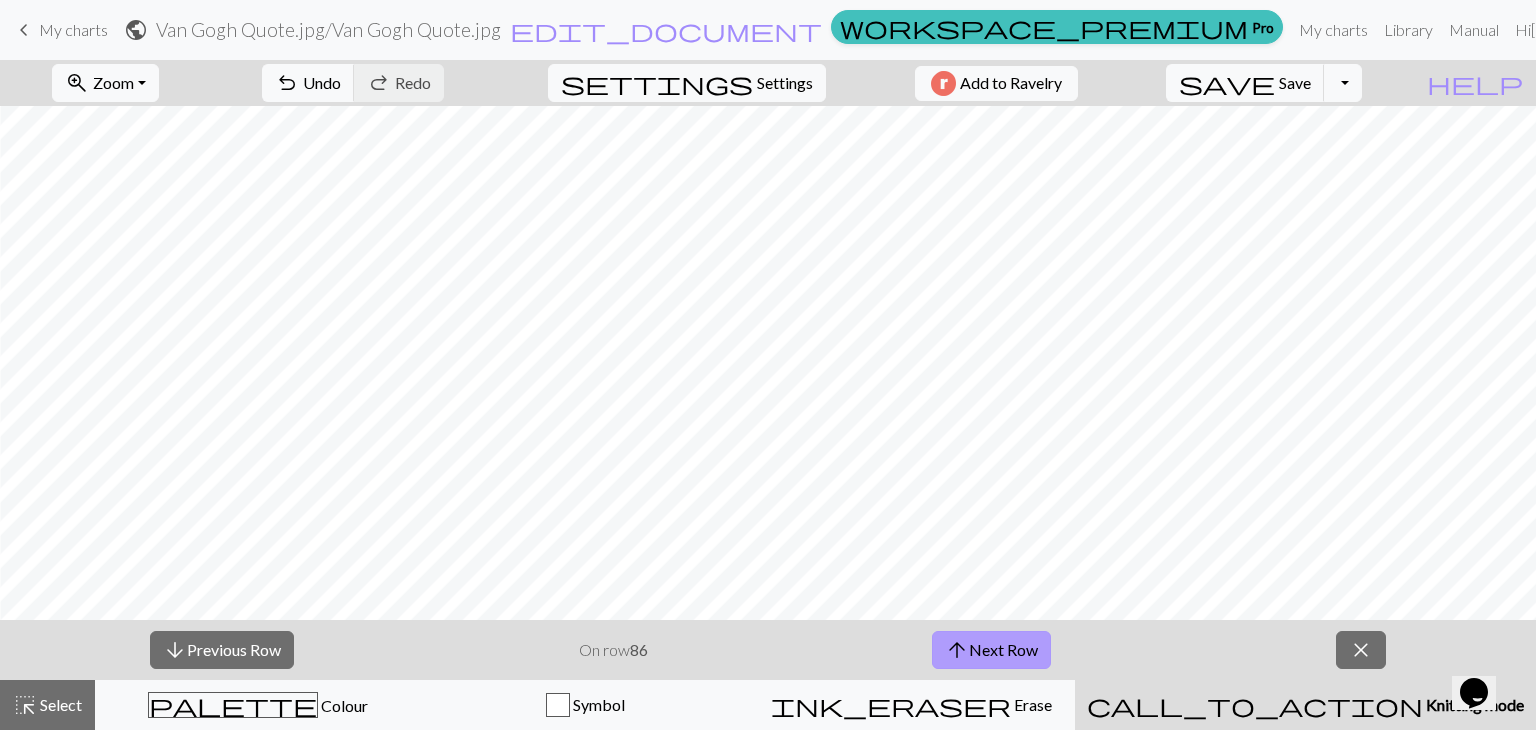 click on "arrow_upward  Next Row" at bounding box center (991, 650) 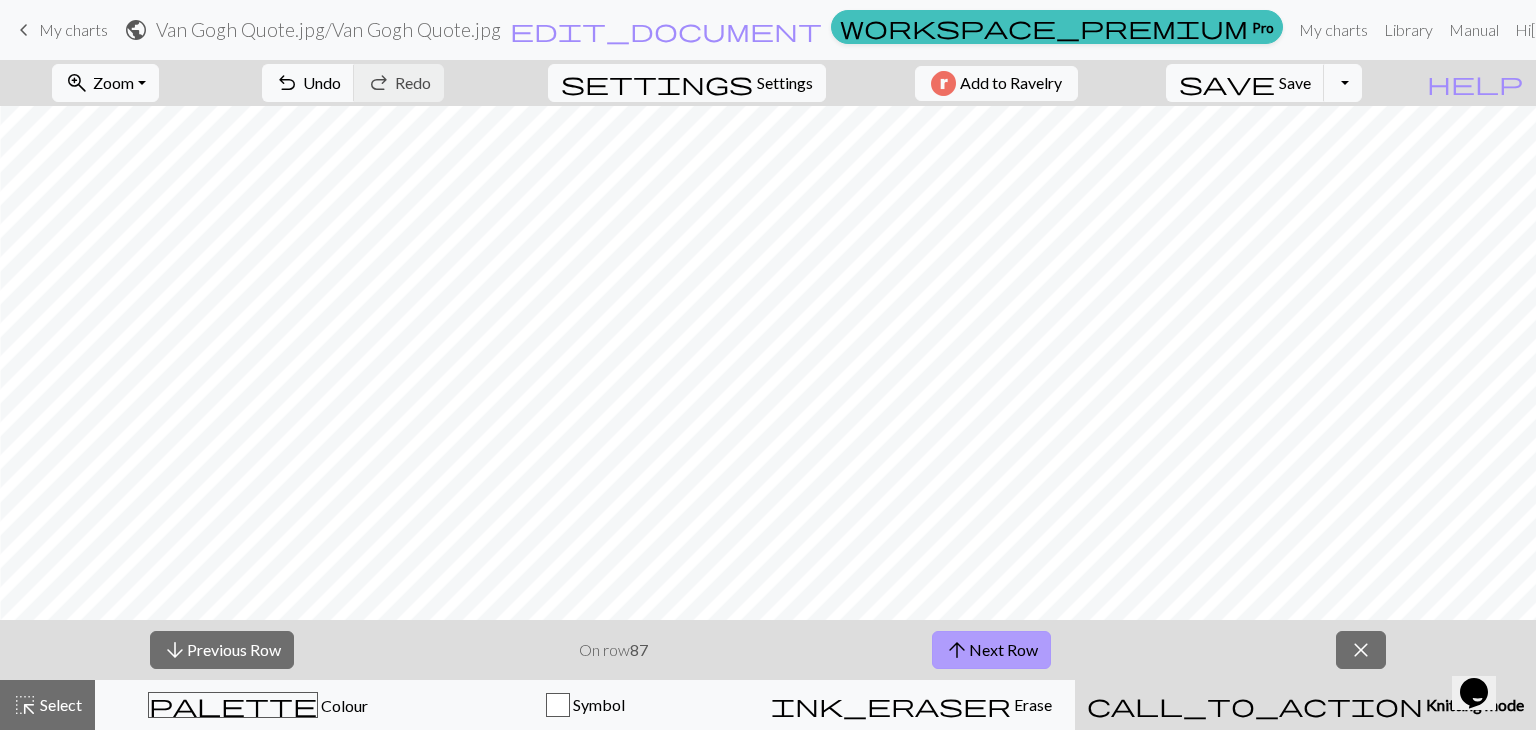 click on "arrow_upward  Next Row" at bounding box center [991, 650] 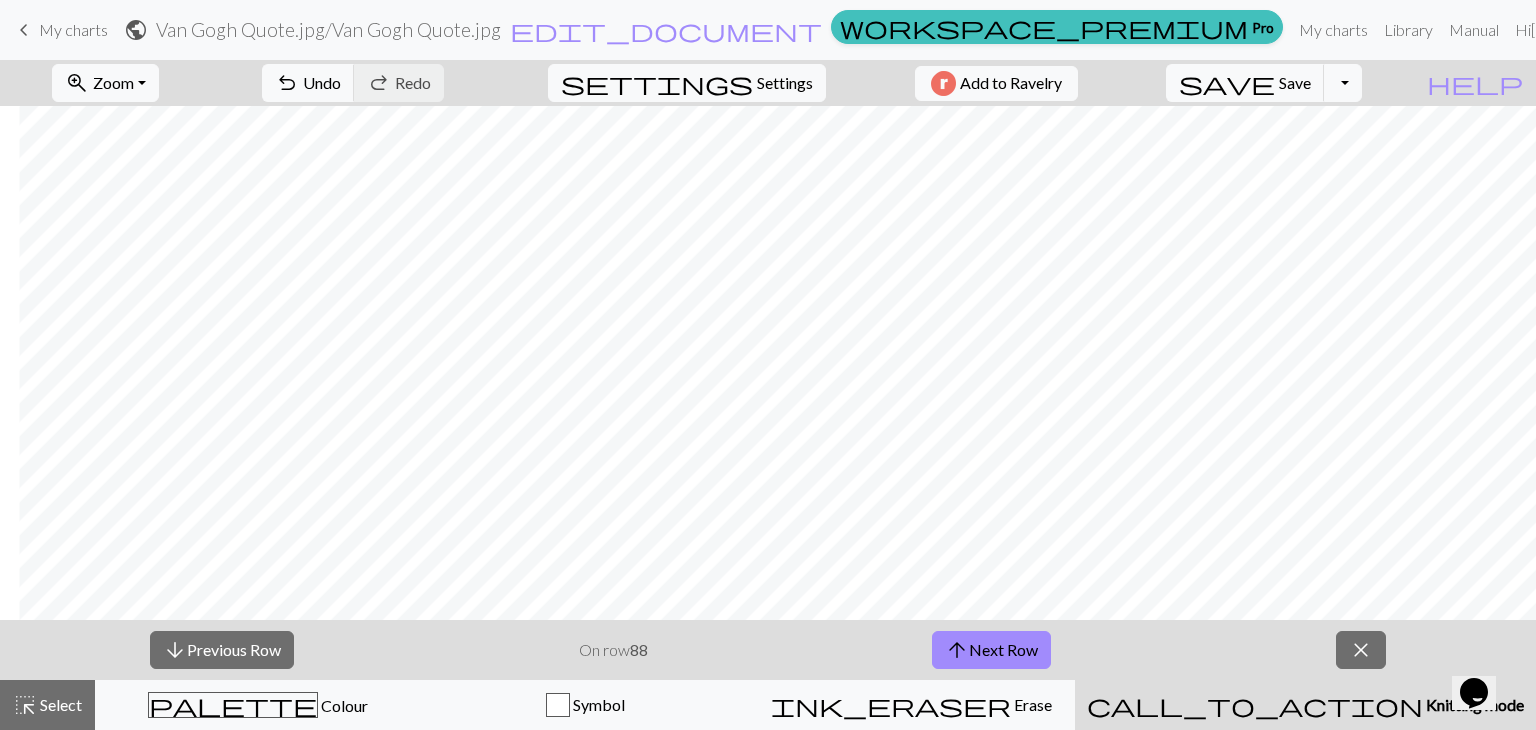 scroll, scrollTop: 0, scrollLeft: 207, axis: horizontal 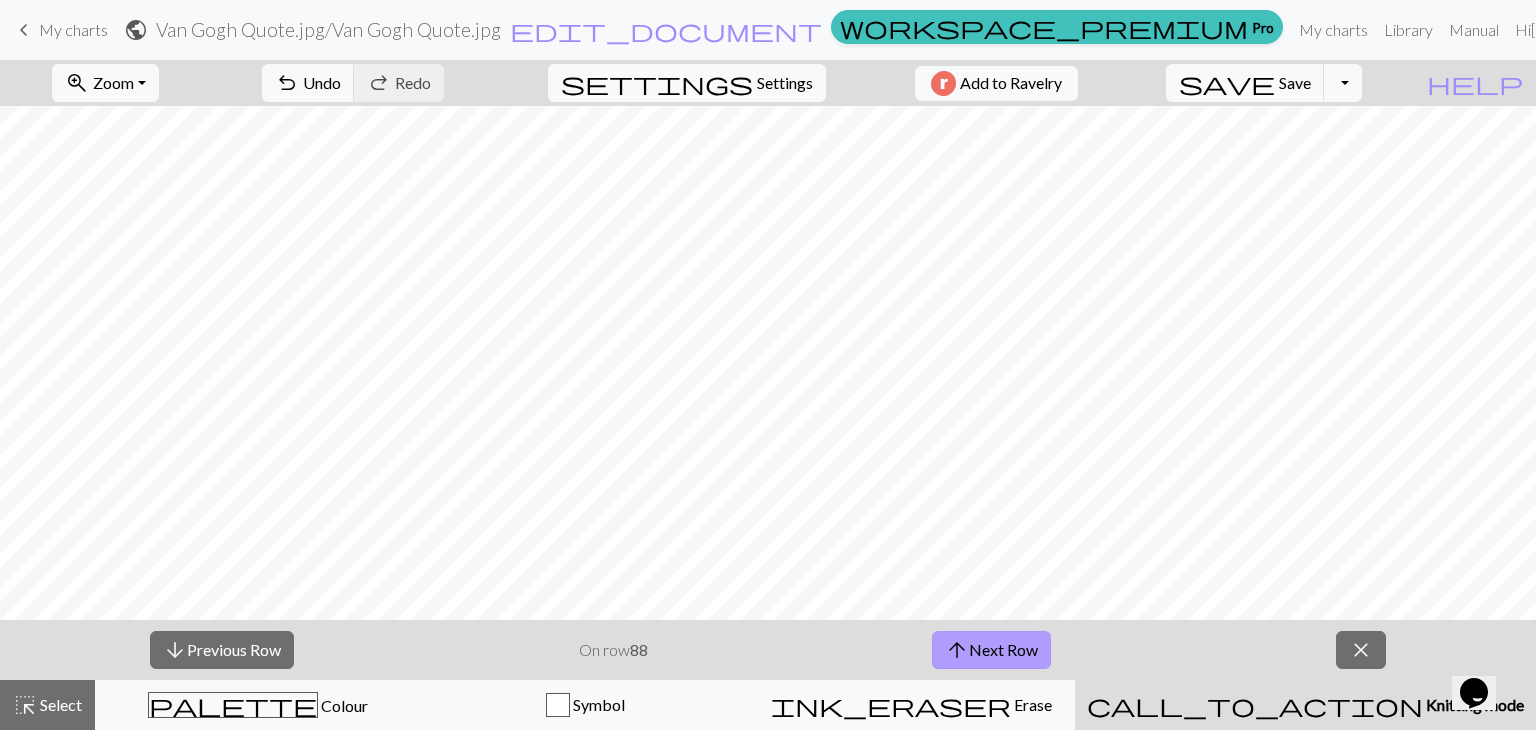 click on "arrow_upward  Next Row" at bounding box center [991, 650] 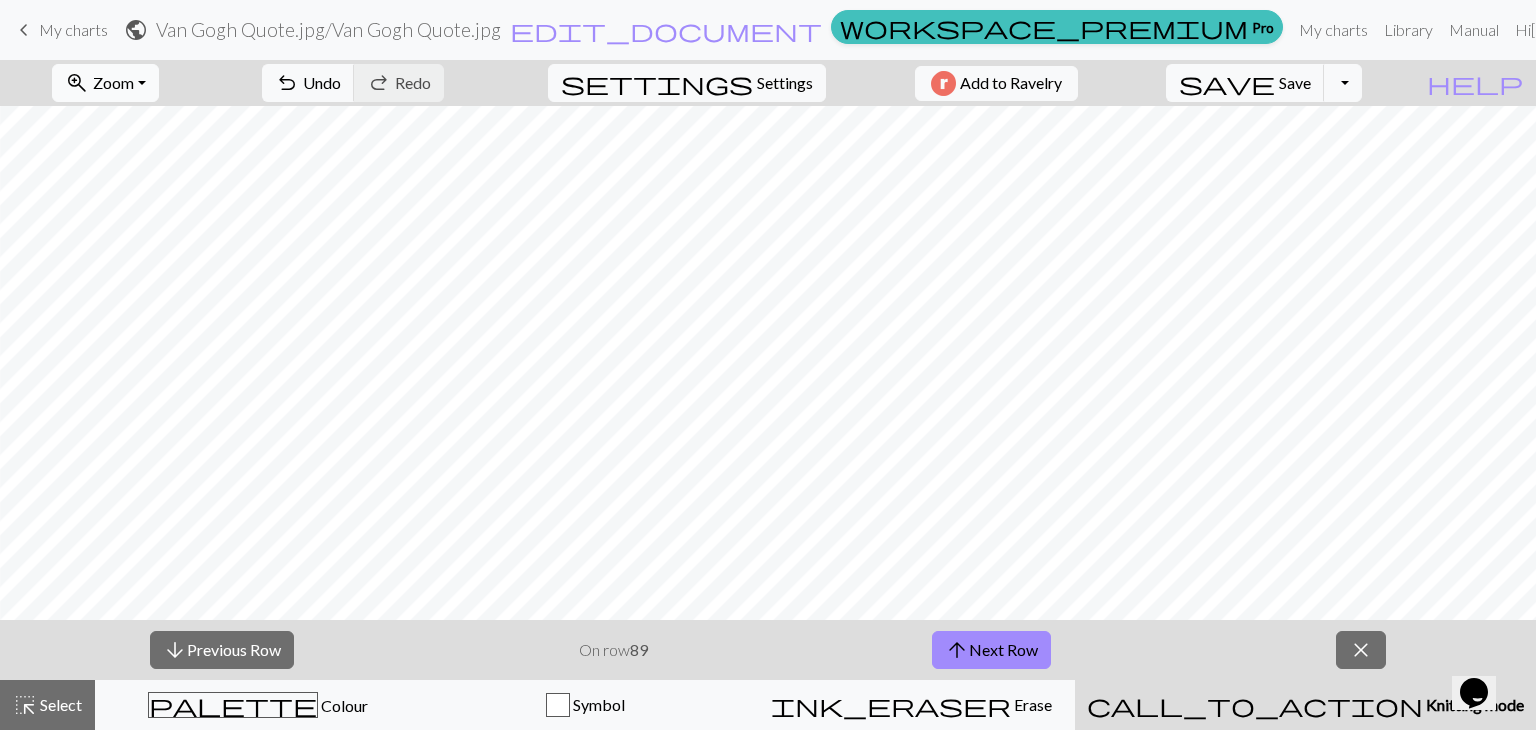 click on "Zoom" at bounding box center [113, 82] 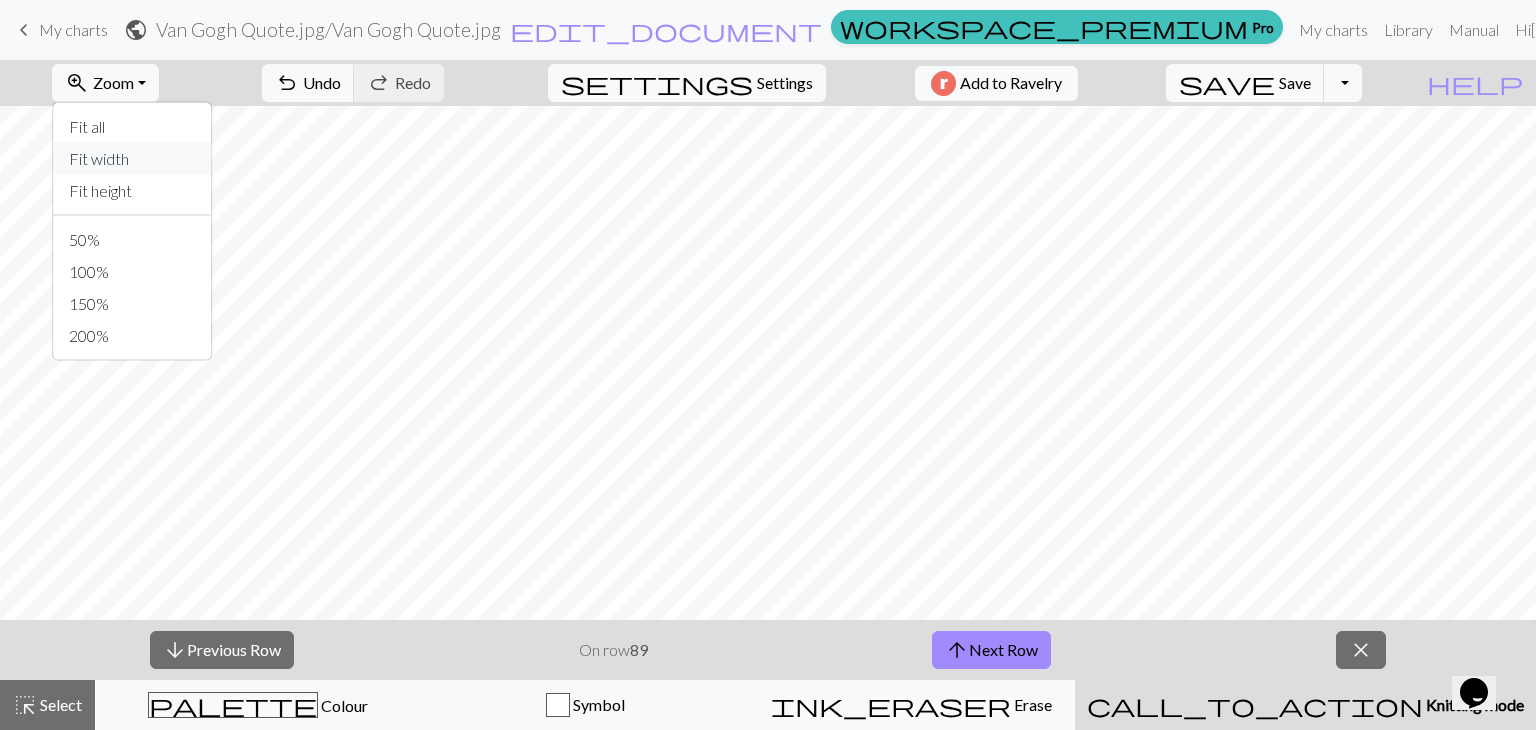click on "Fit width" at bounding box center (132, 159) 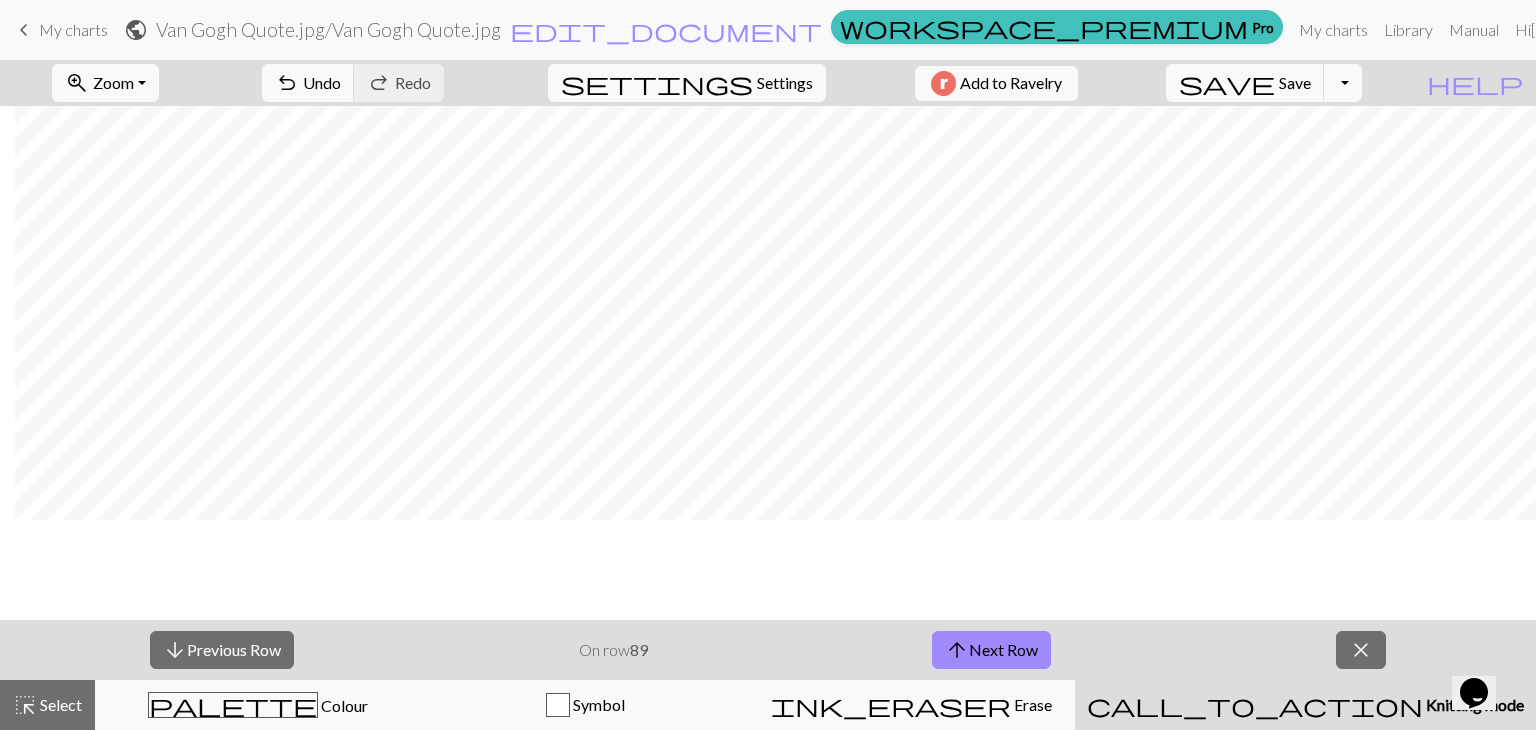 scroll, scrollTop: 0, scrollLeft: 15, axis: horizontal 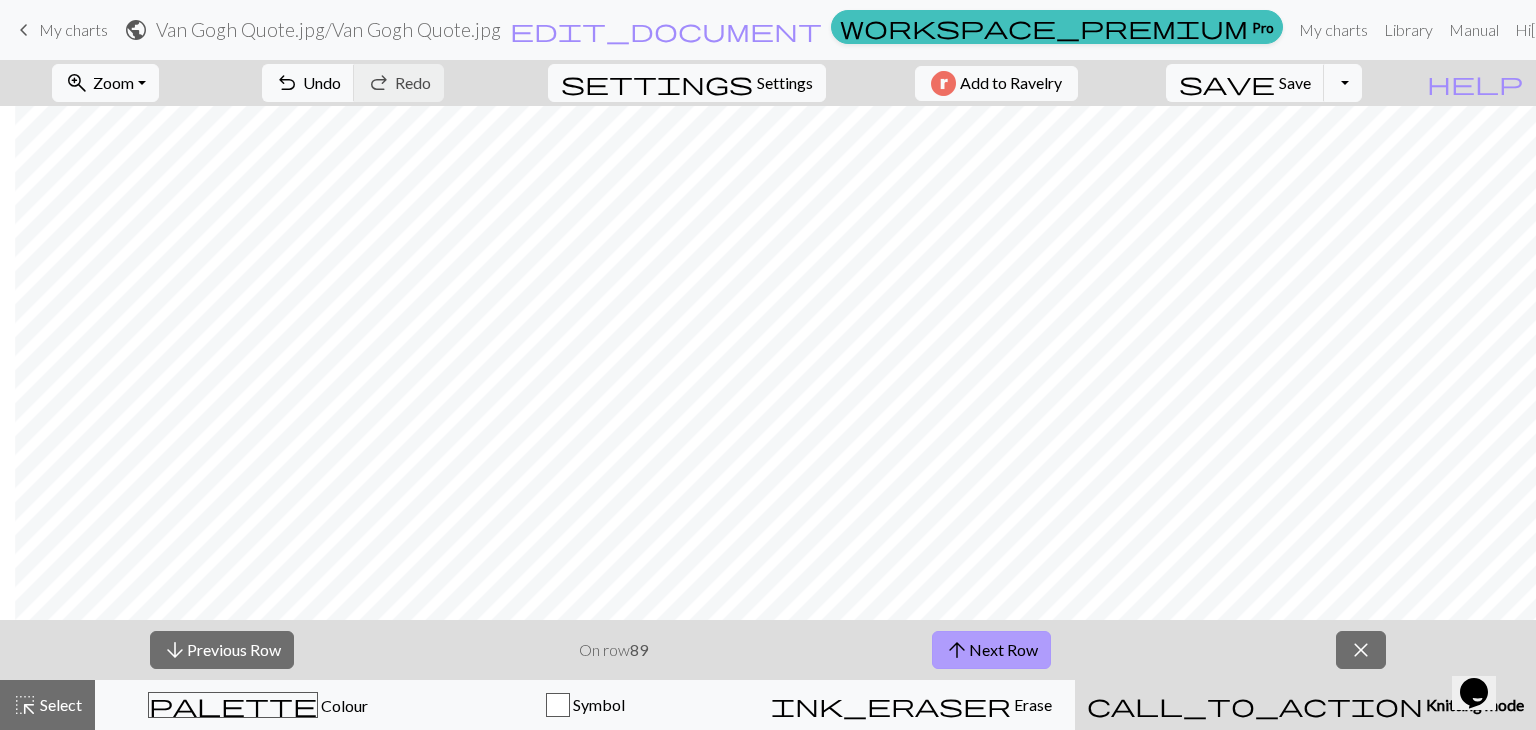 click on "arrow_upward" at bounding box center [957, 650] 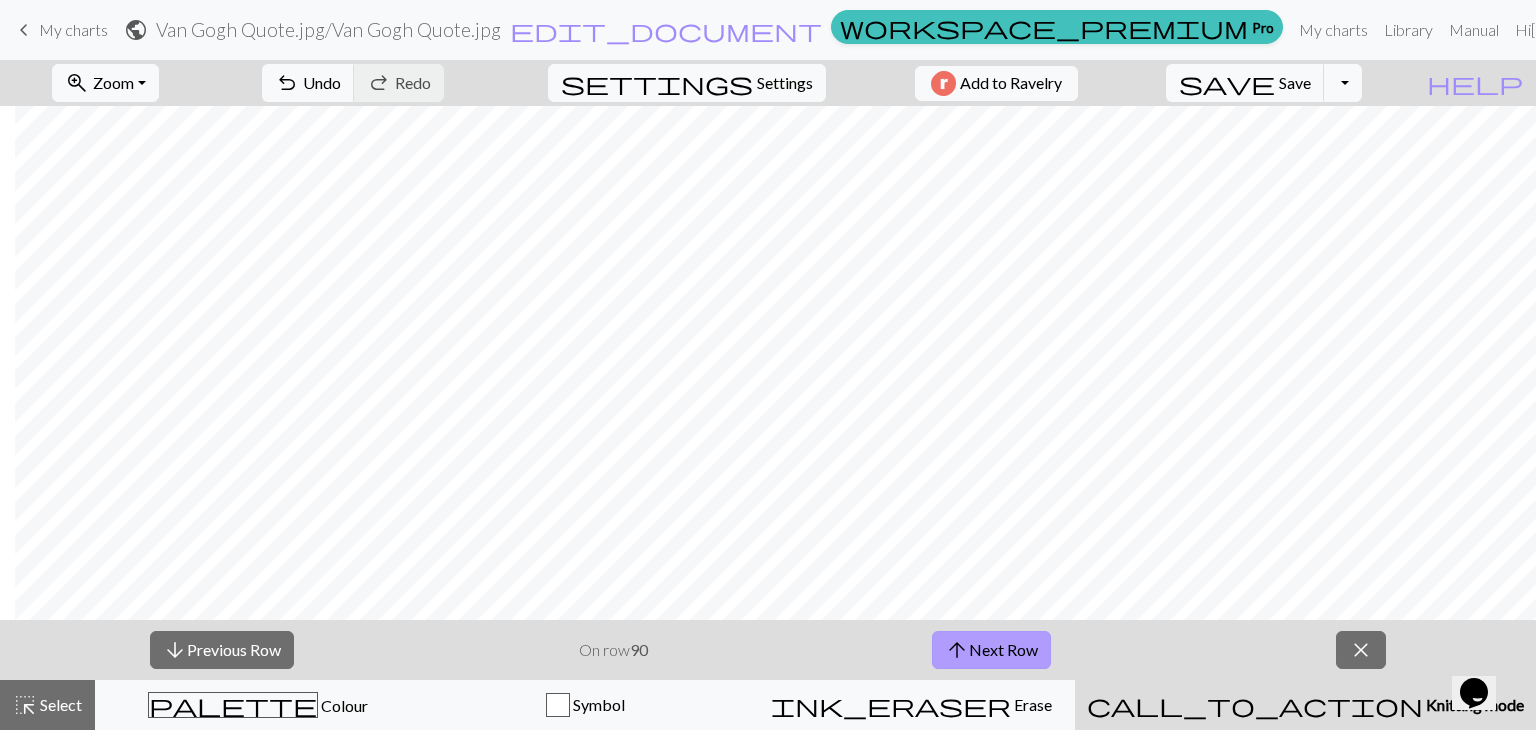 click on "arrow_upward  Next Row" at bounding box center [991, 650] 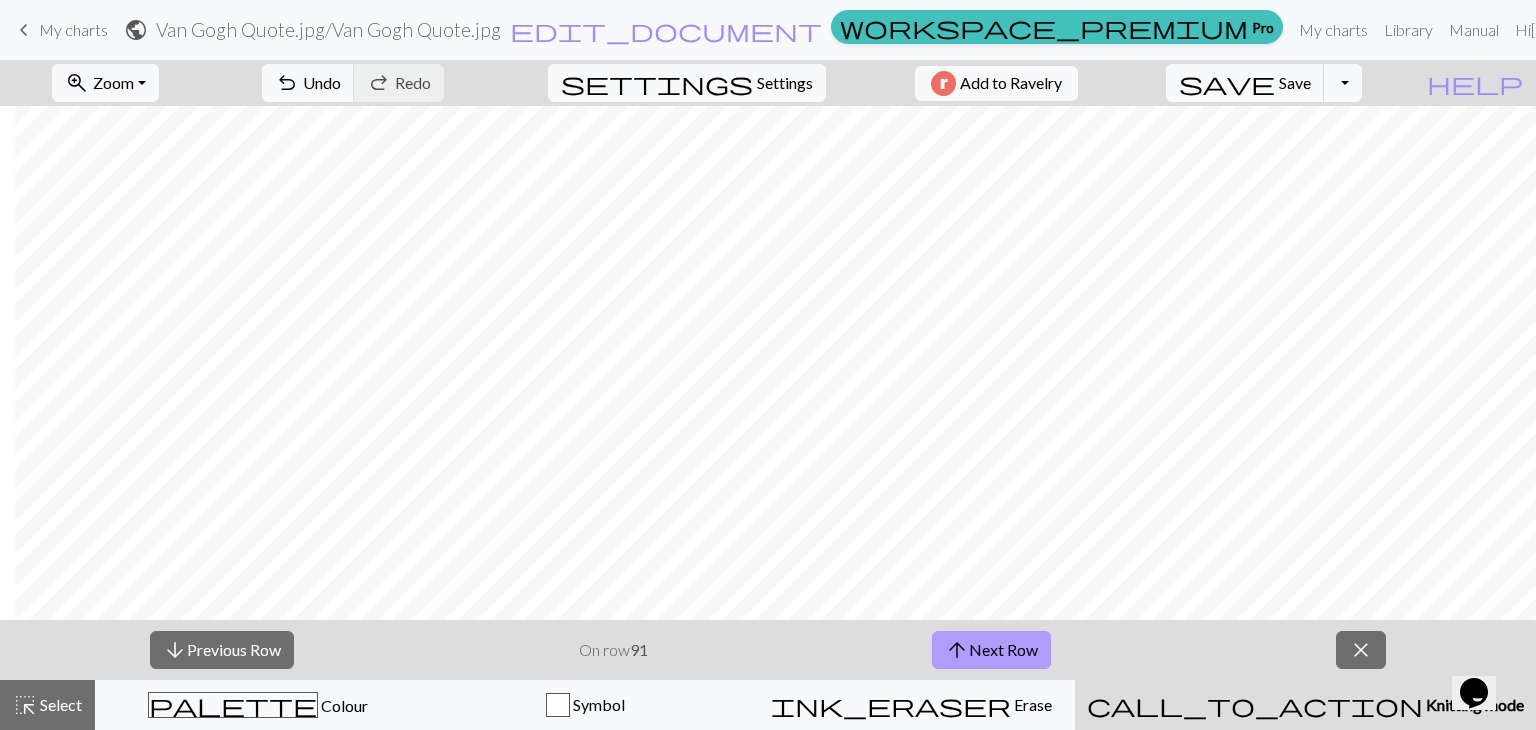 click on "arrow_upward  Next Row" at bounding box center (991, 650) 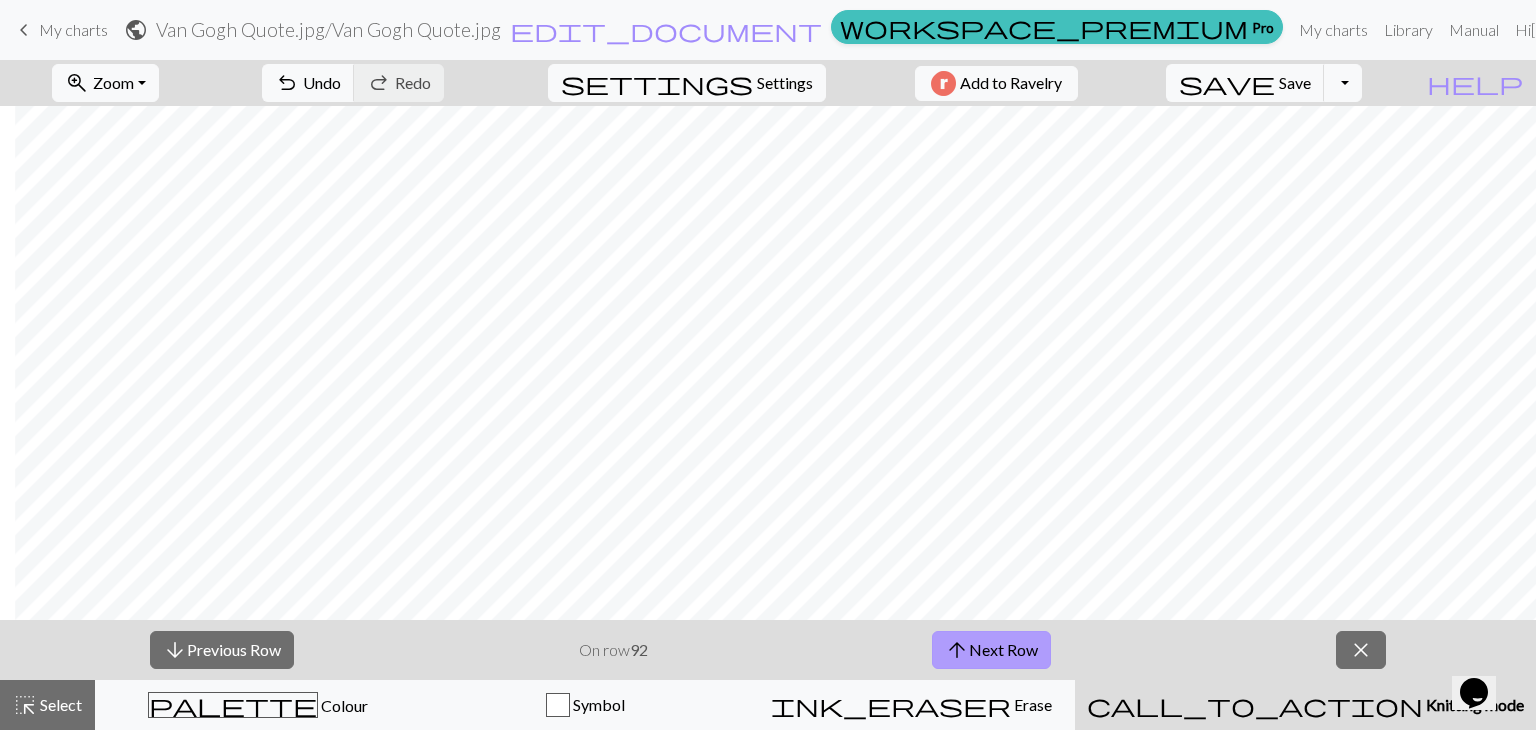 click on "arrow_upward  Next Row" at bounding box center (991, 650) 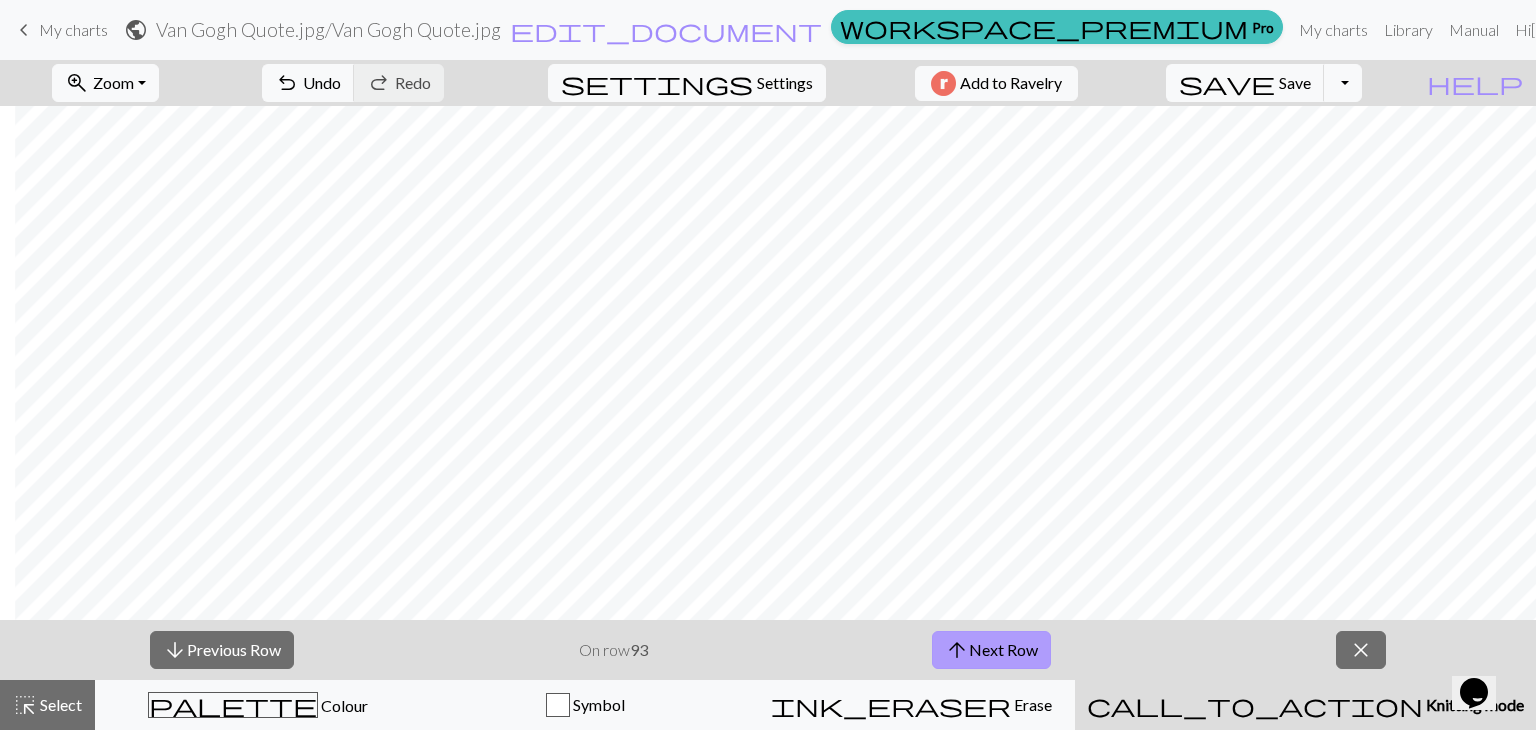 click on "arrow_upward  Next Row" at bounding box center (991, 650) 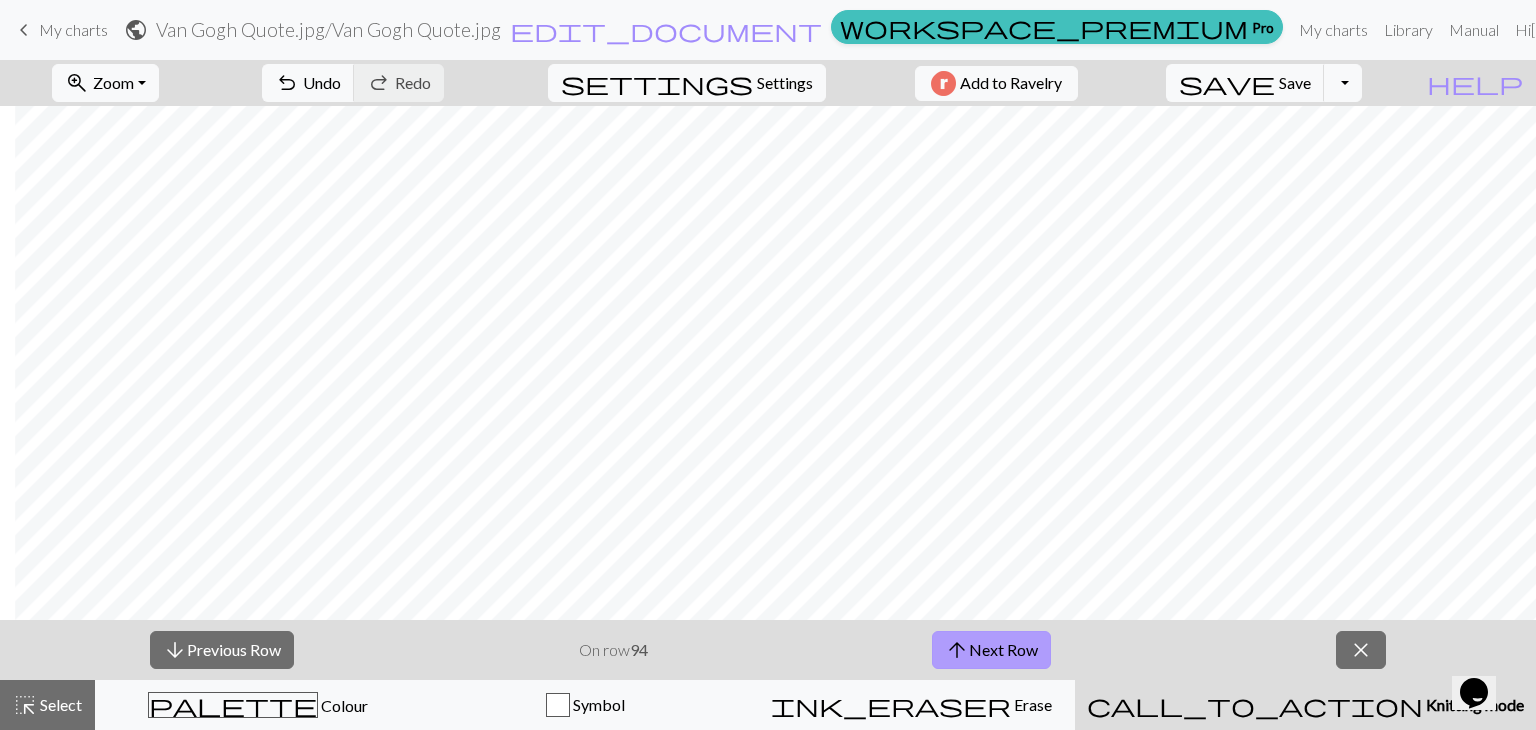 click on "arrow_upward  Next Row" at bounding box center [991, 650] 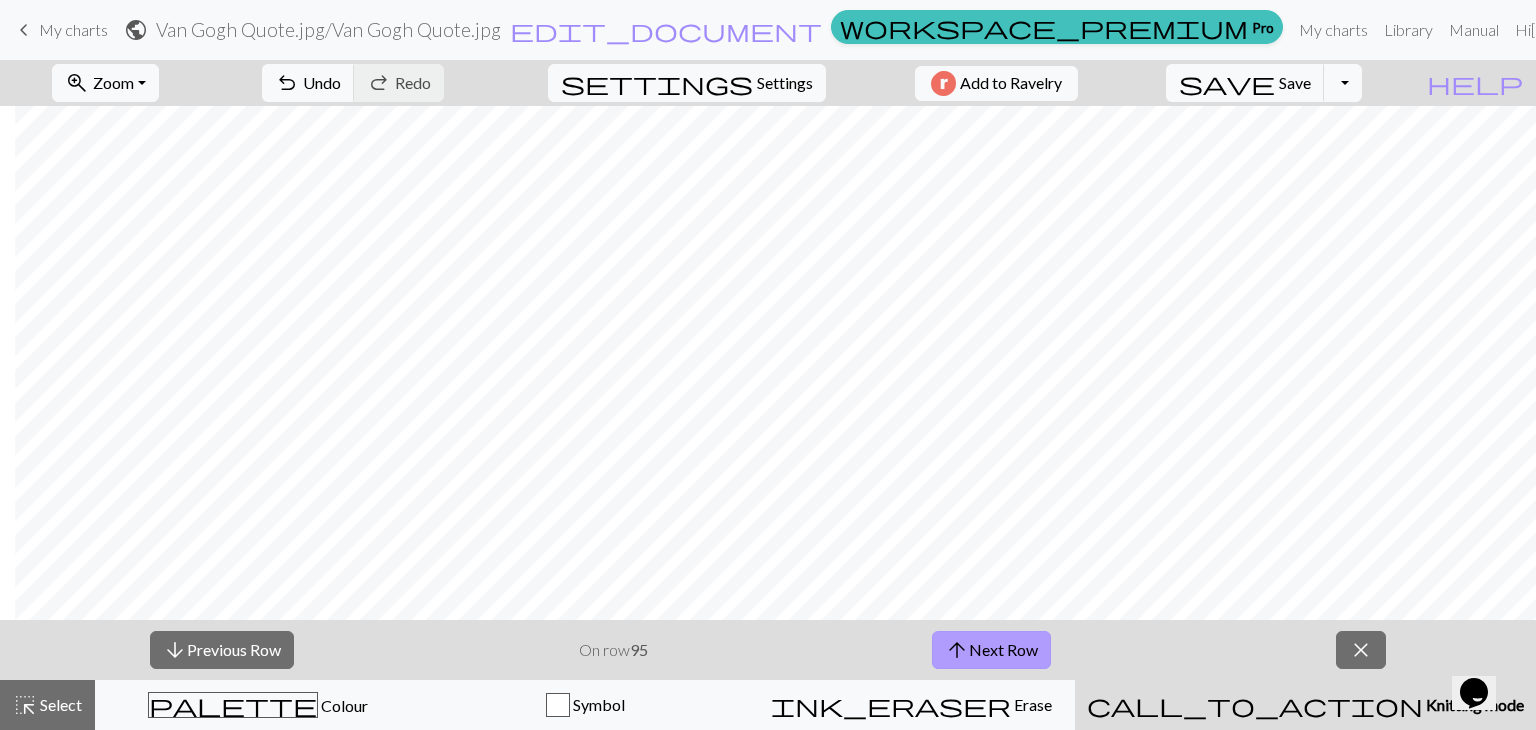 click on "arrow_upward  Next Row" at bounding box center [991, 650] 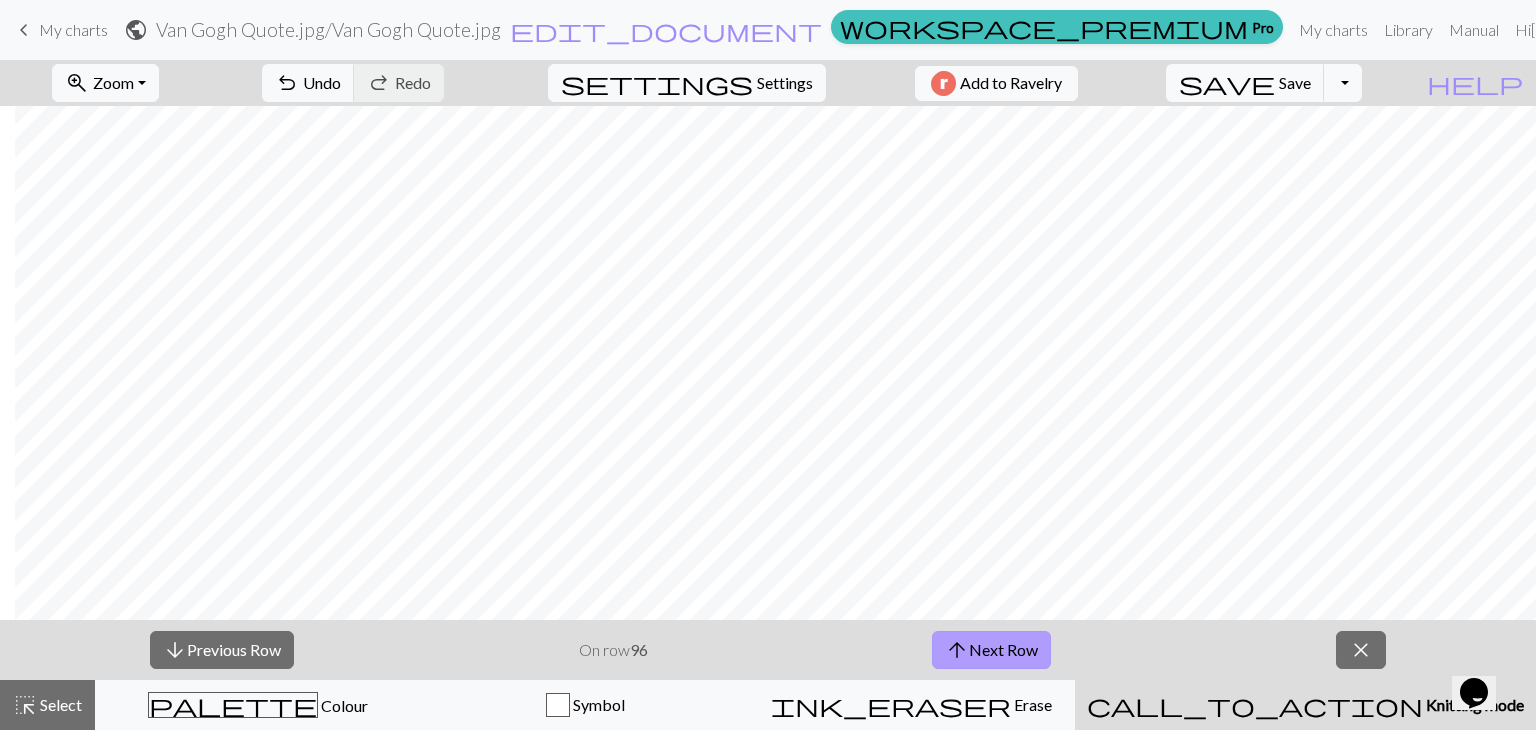click on "arrow_upward  Next Row" at bounding box center (991, 650) 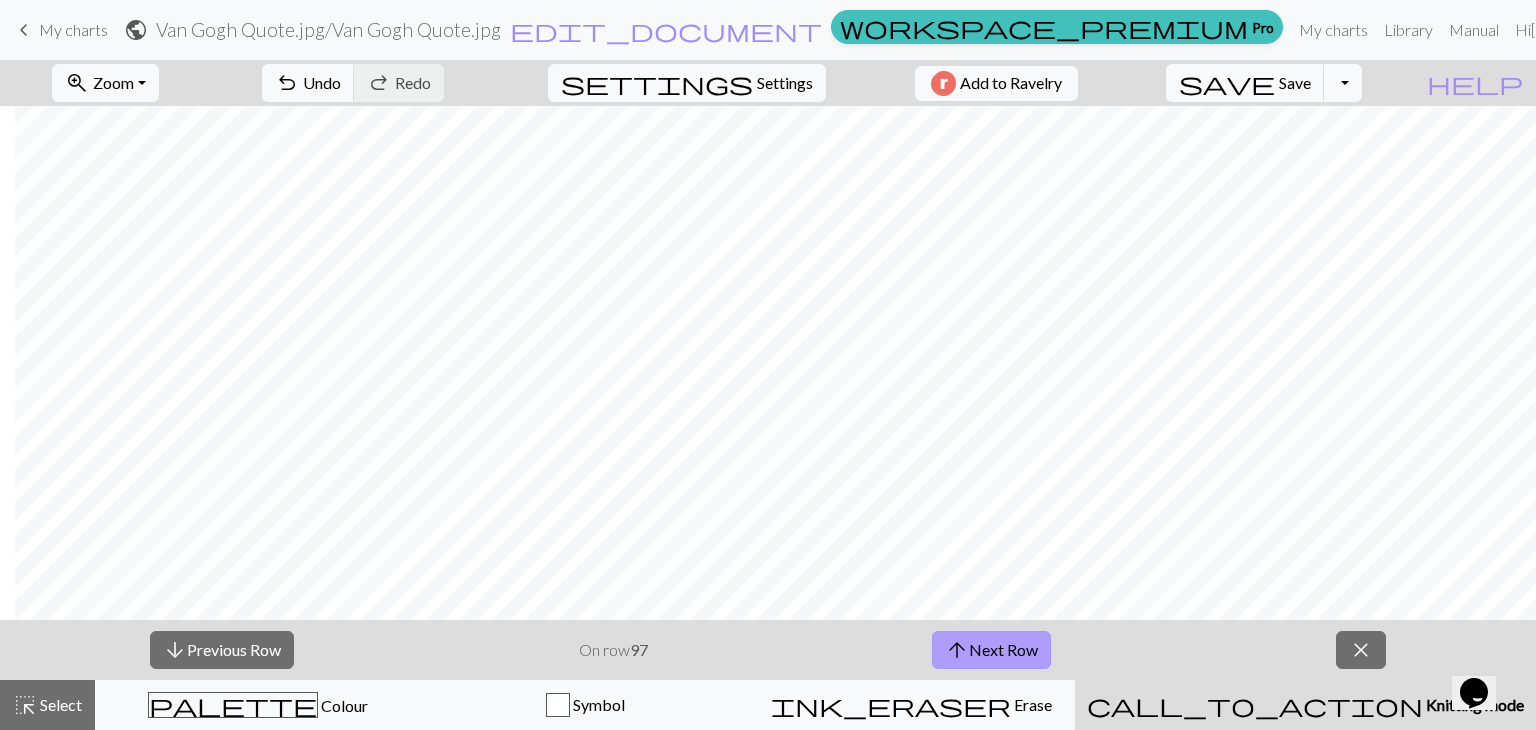 click on "arrow_upward  Next Row" at bounding box center (991, 650) 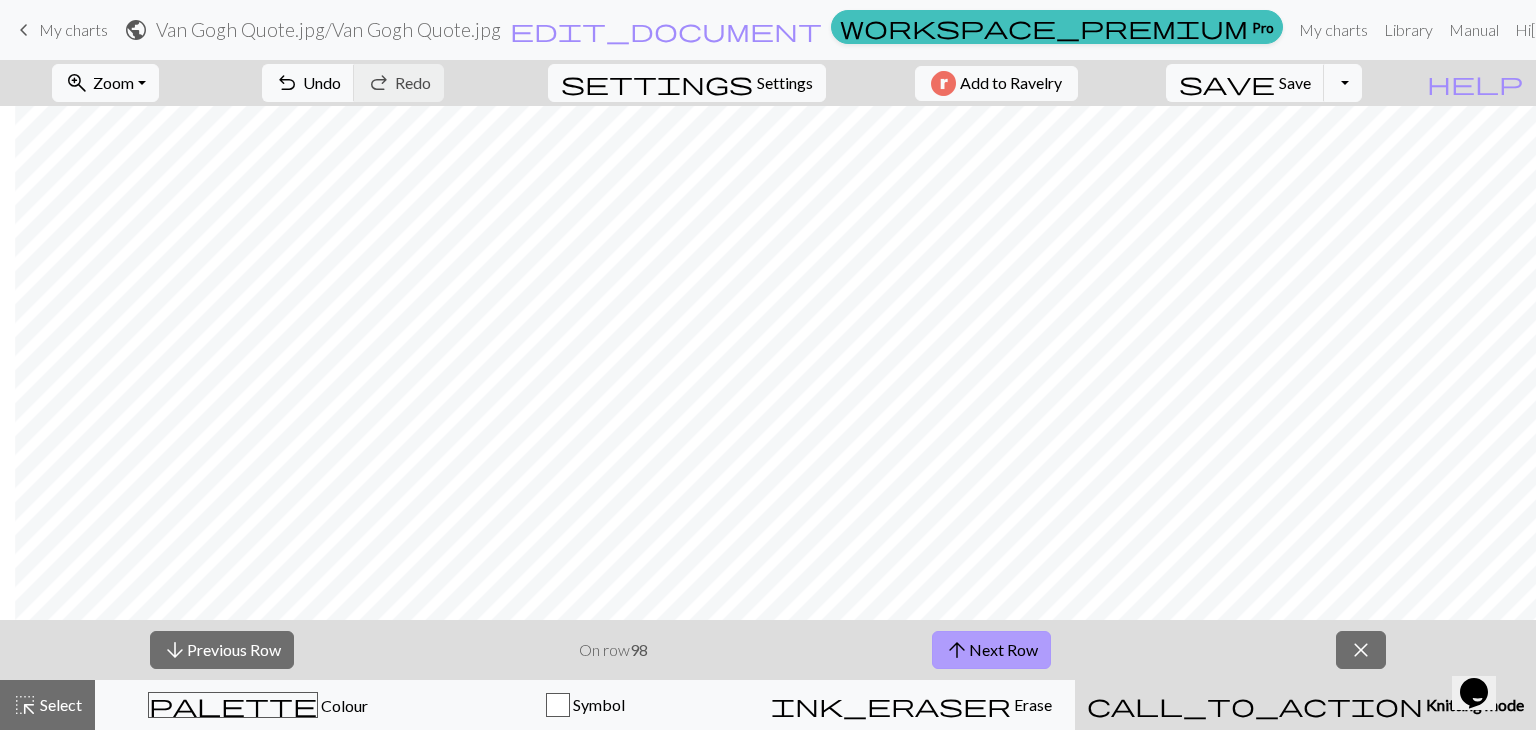 click on "arrow_upward  Next Row" at bounding box center [991, 650] 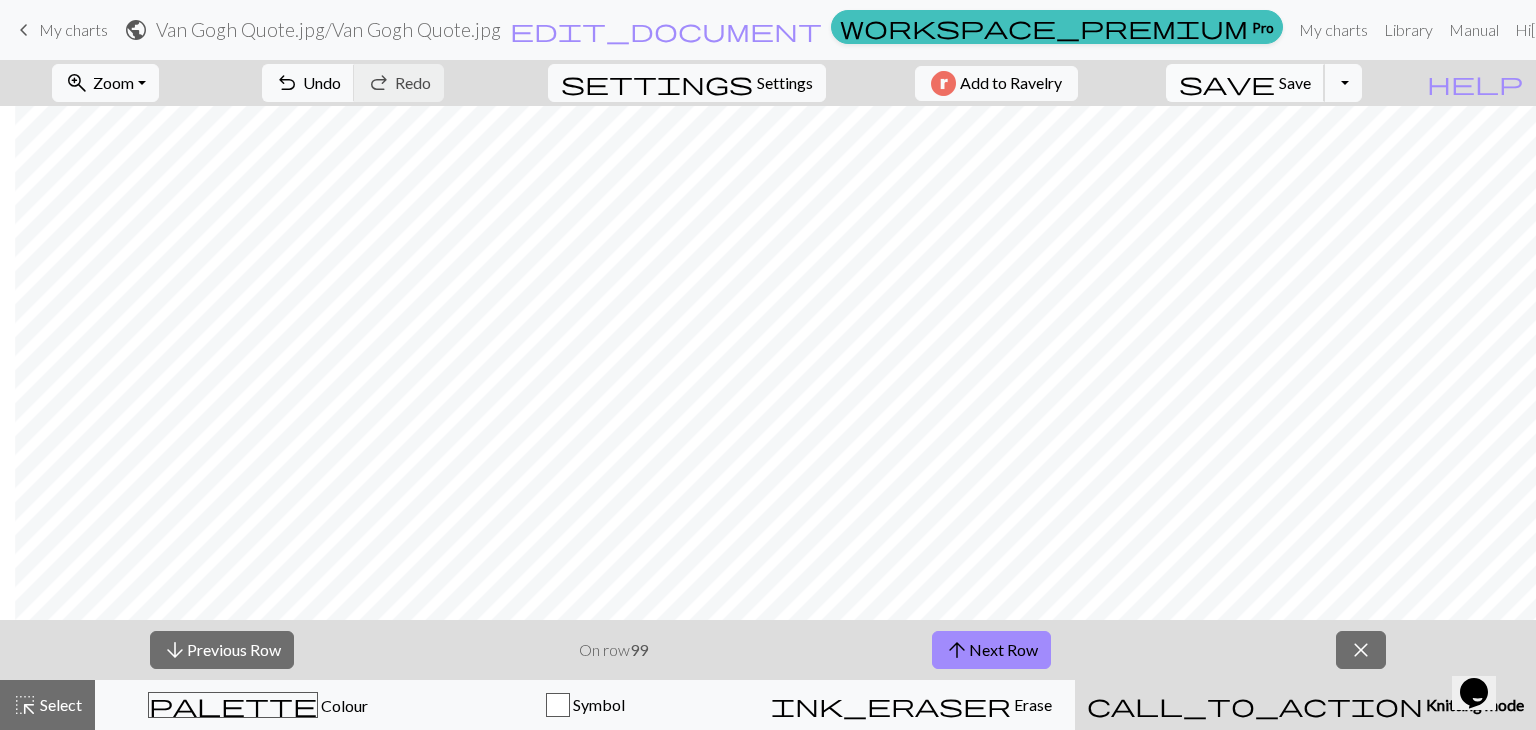 click on "save" at bounding box center (1227, 83) 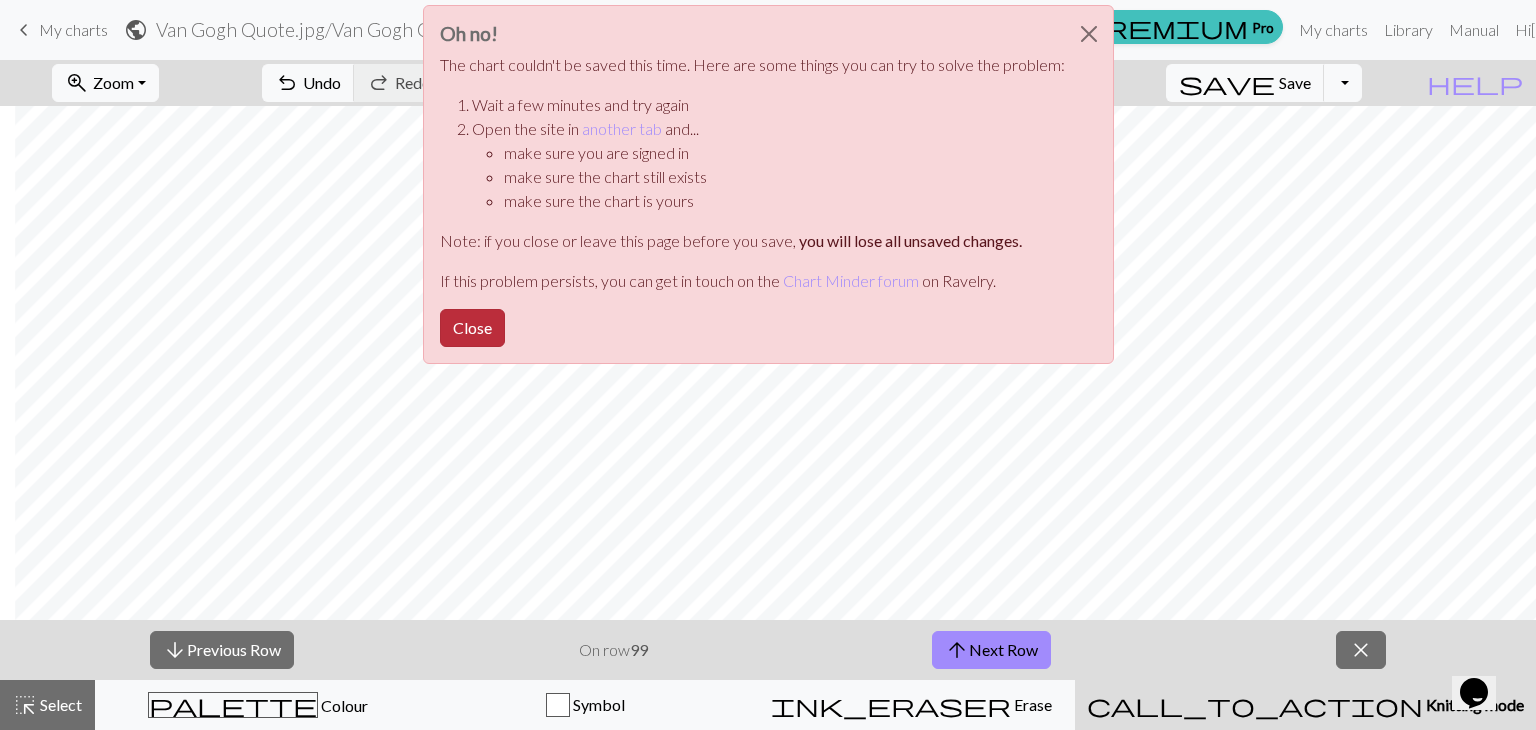 click on "Close" at bounding box center [472, 328] 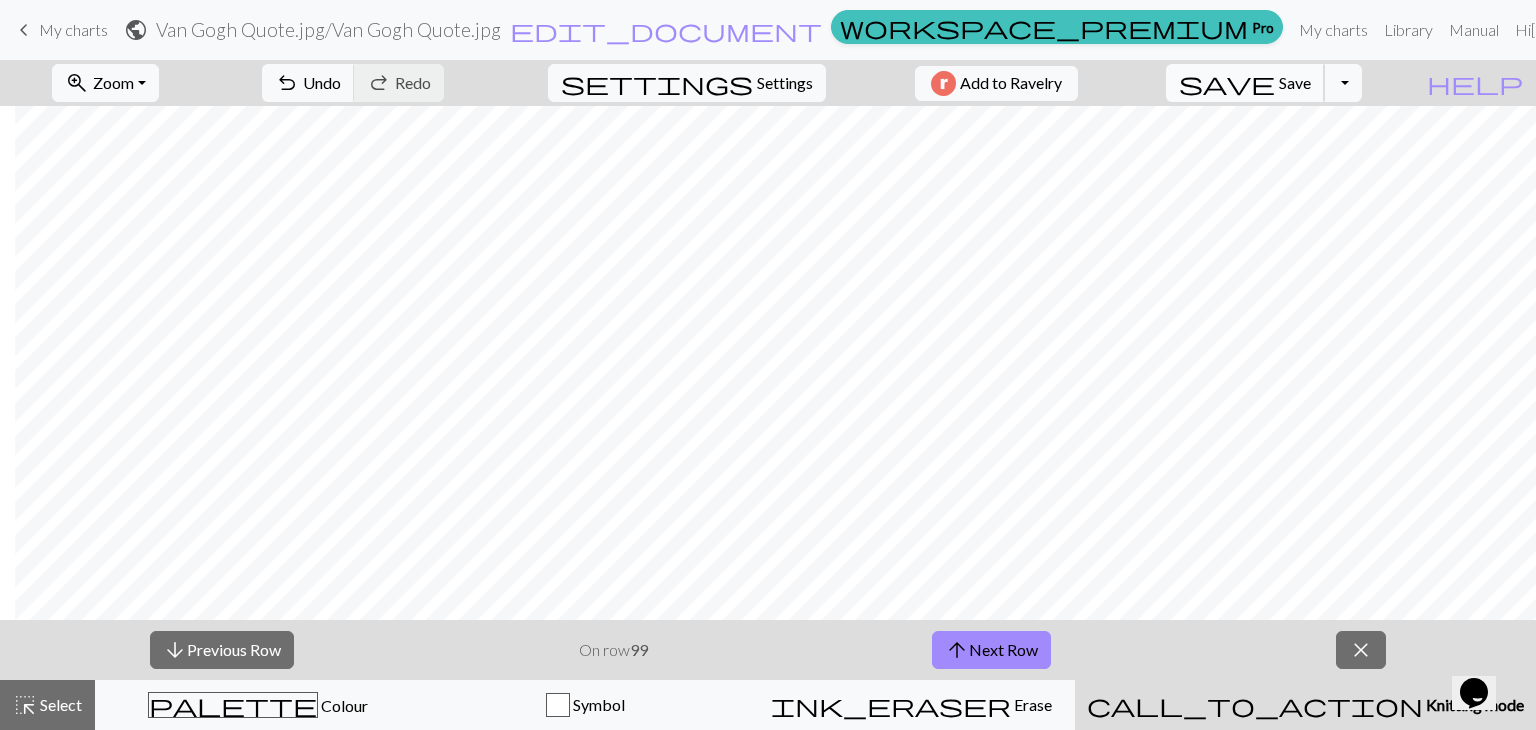 click on "save" at bounding box center [1227, 83] 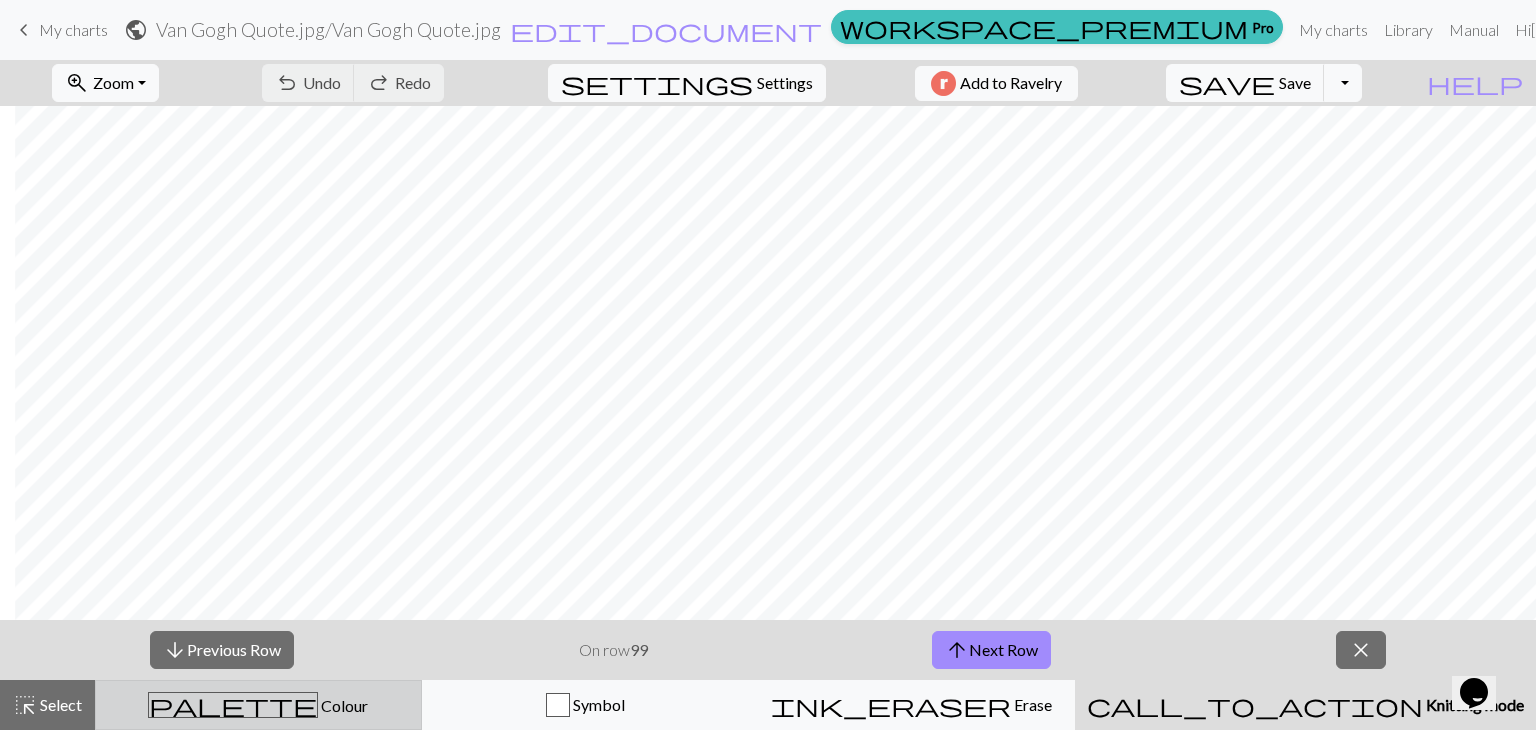 click on "palette   Colour   Colour" at bounding box center (258, 705) 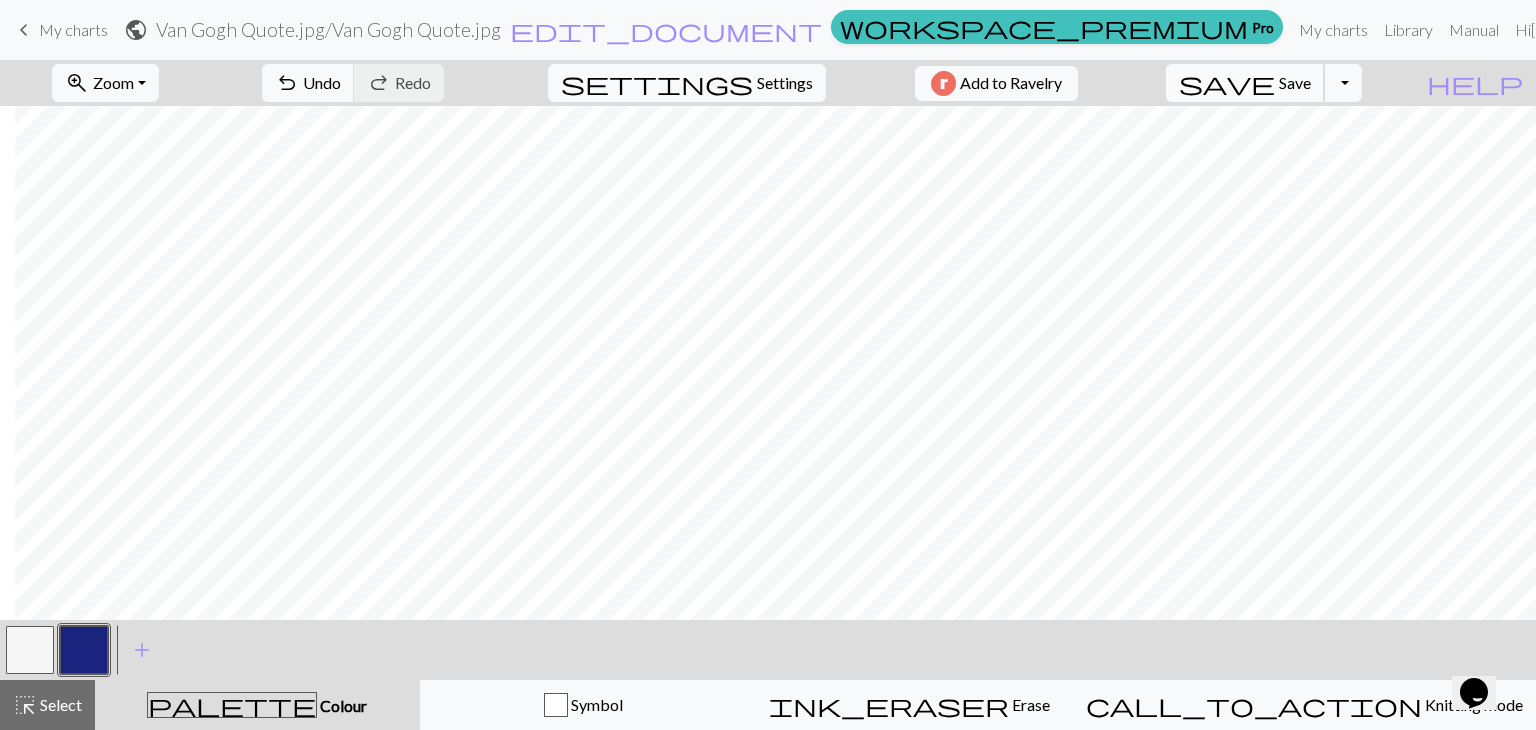 click on "Save" at bounding box center (1295, 82) 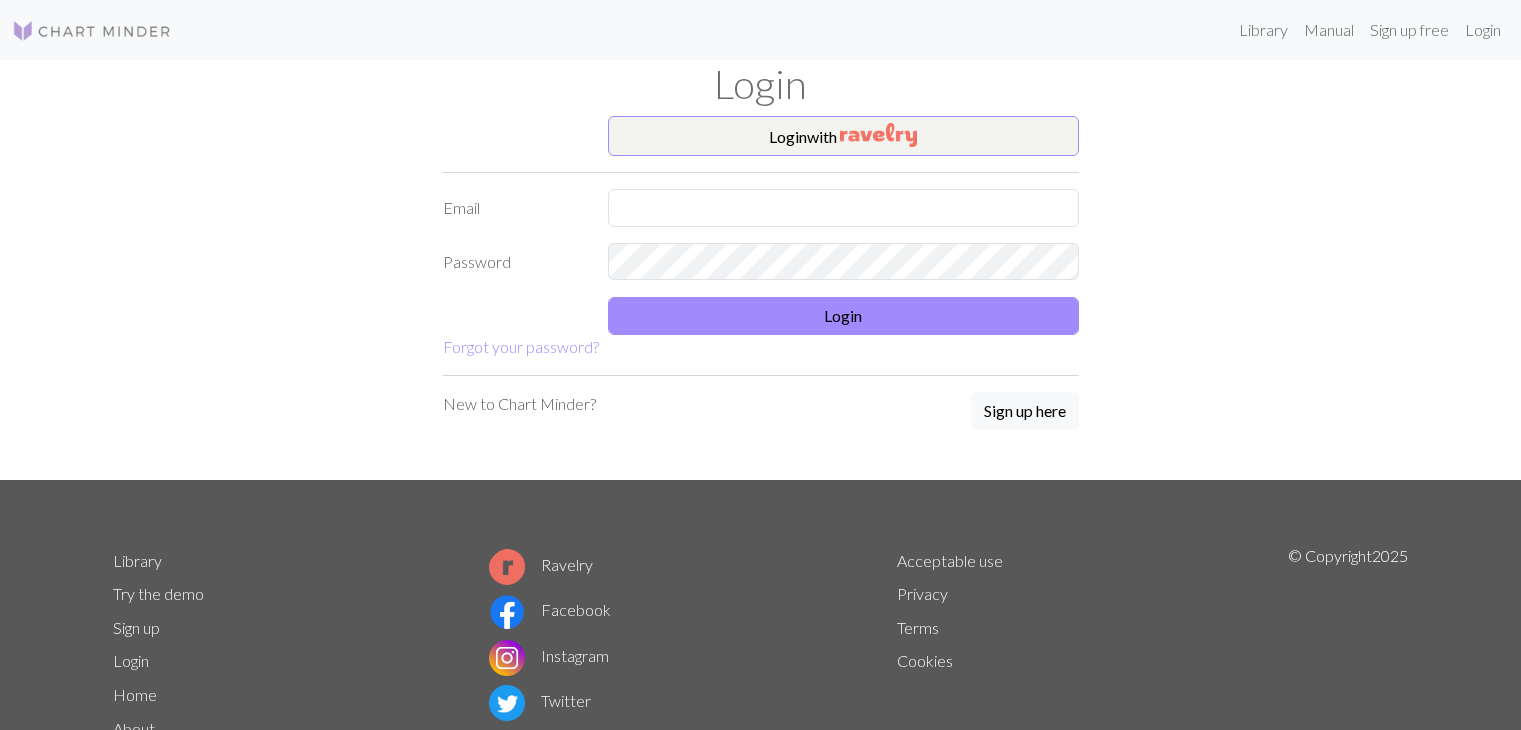 scroll, scrollTop: 0, scrollLeft: 0, axis: both 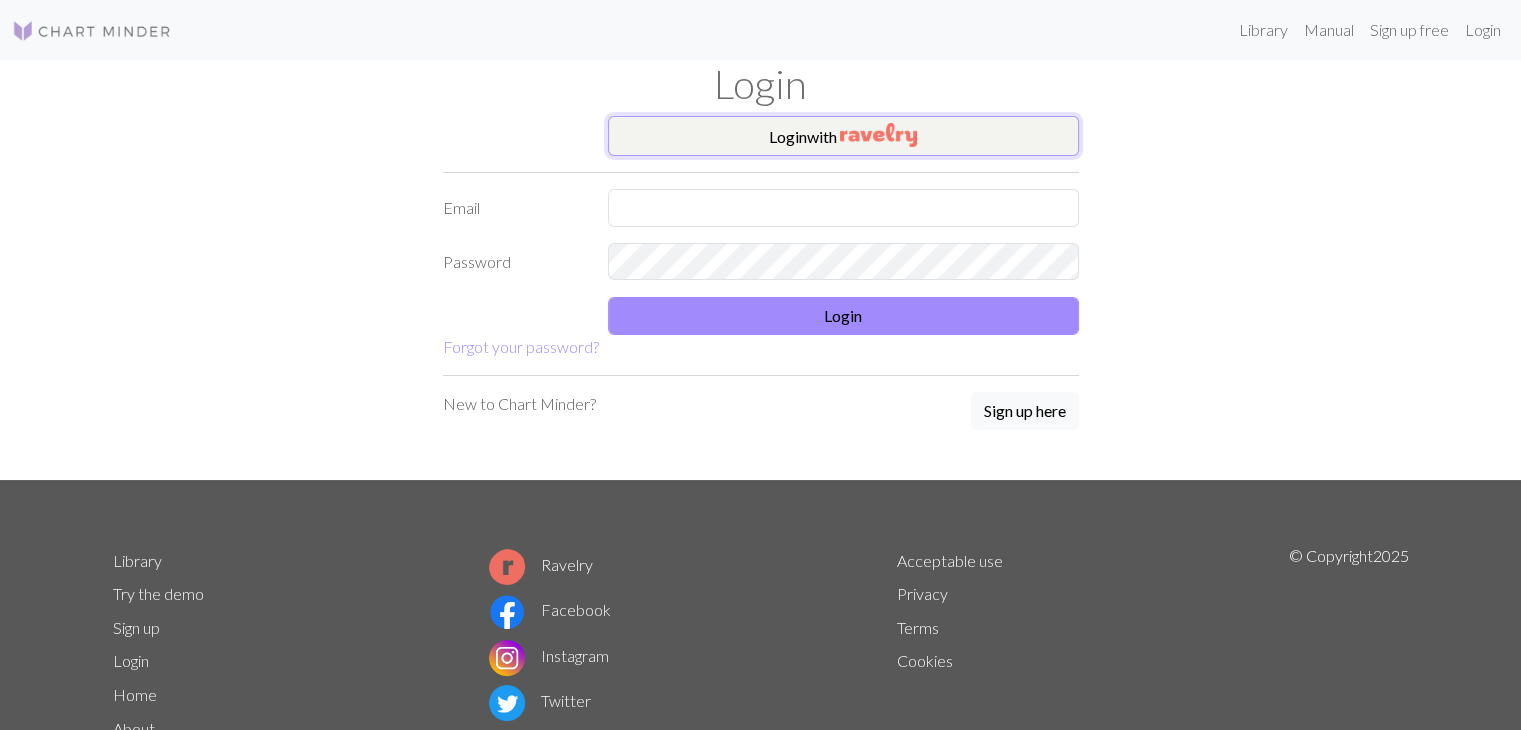 click on "Login  with" at bounding box center (843, 136) 